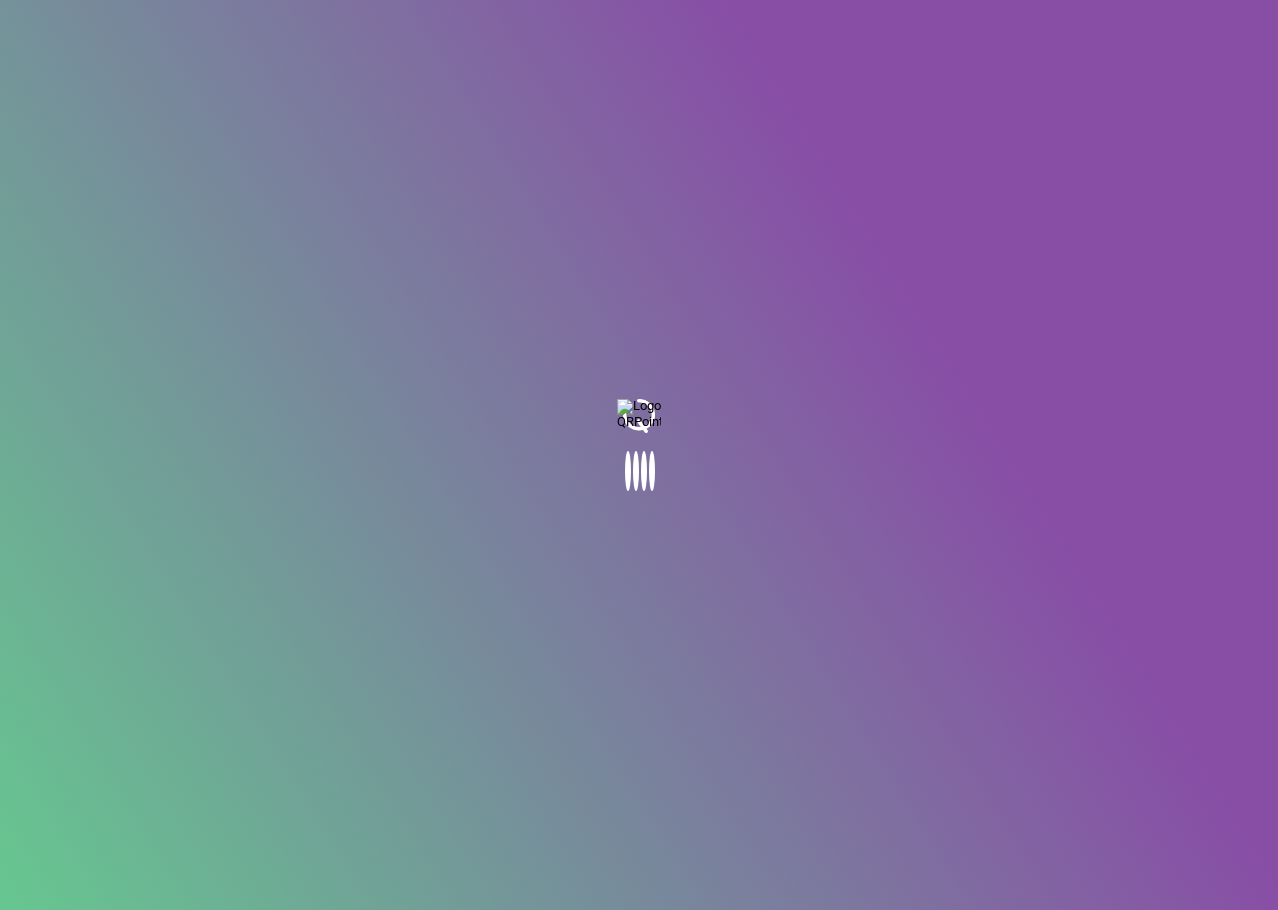 scroll, scrollTop: 0, scrollLeft: 0, axis: both 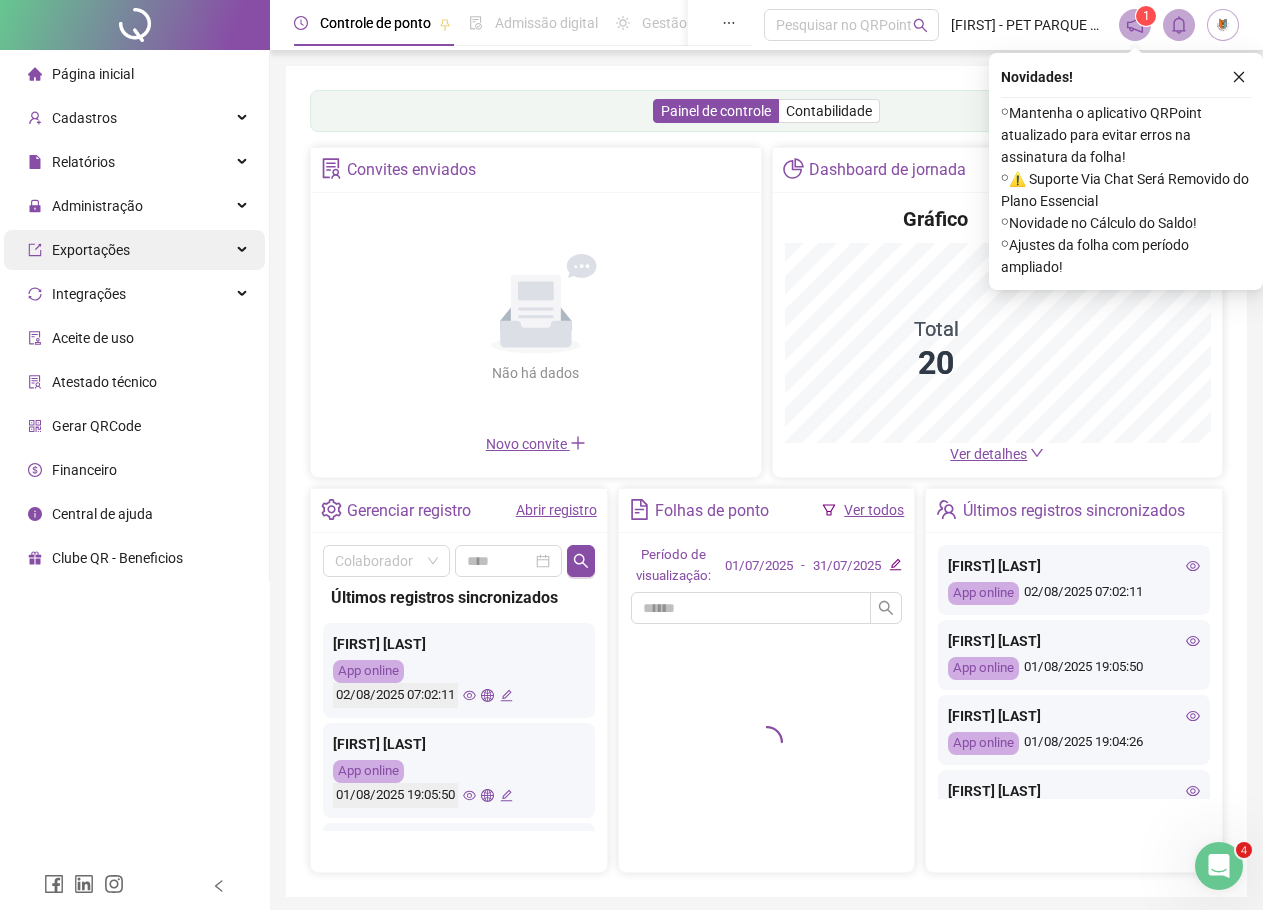 click on "Exportações" at bounding box center [91, 250] 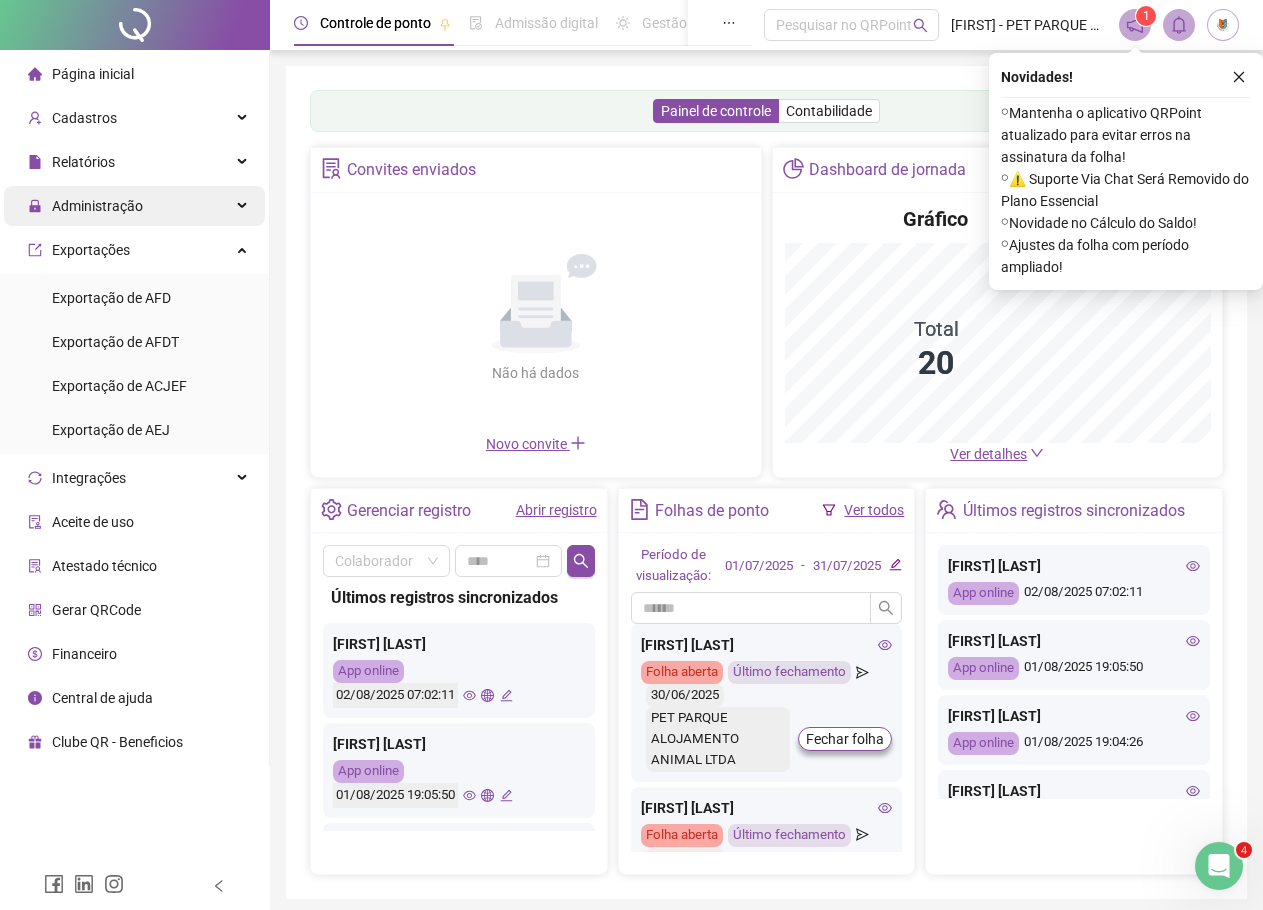 click on "Administração" at bounding box center [97, 206] 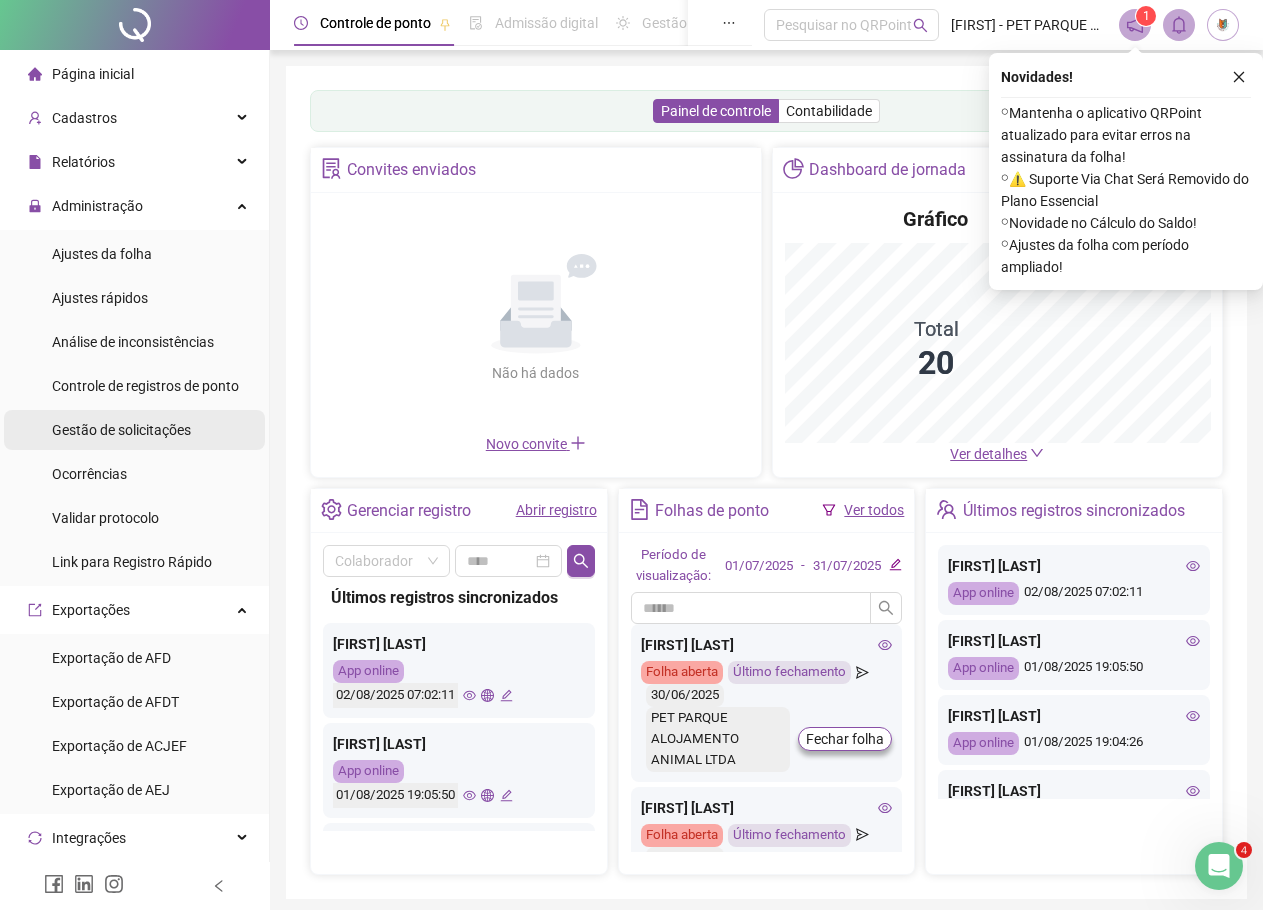click on "Gestão de solicitações" at bounding box center [121, 430] 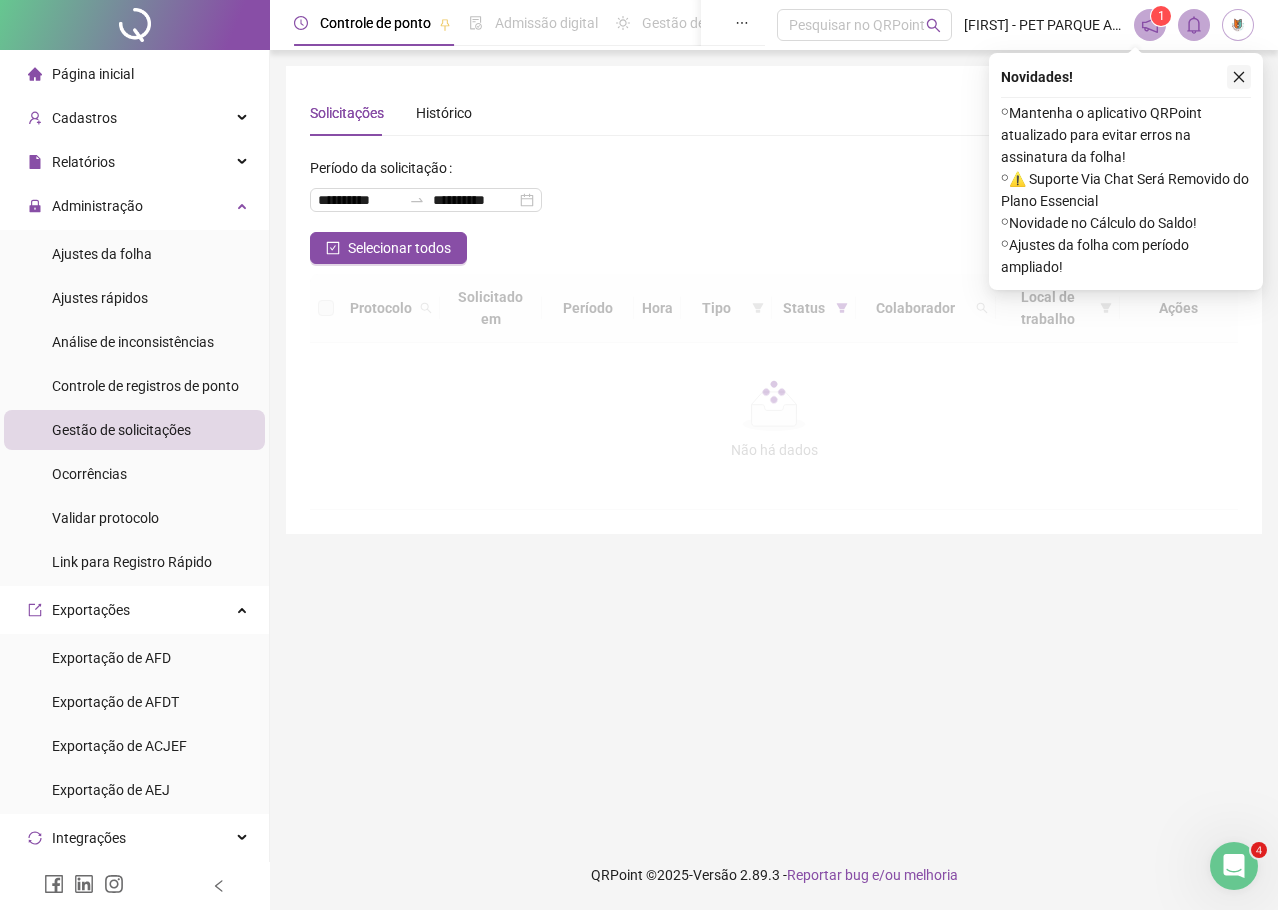 click 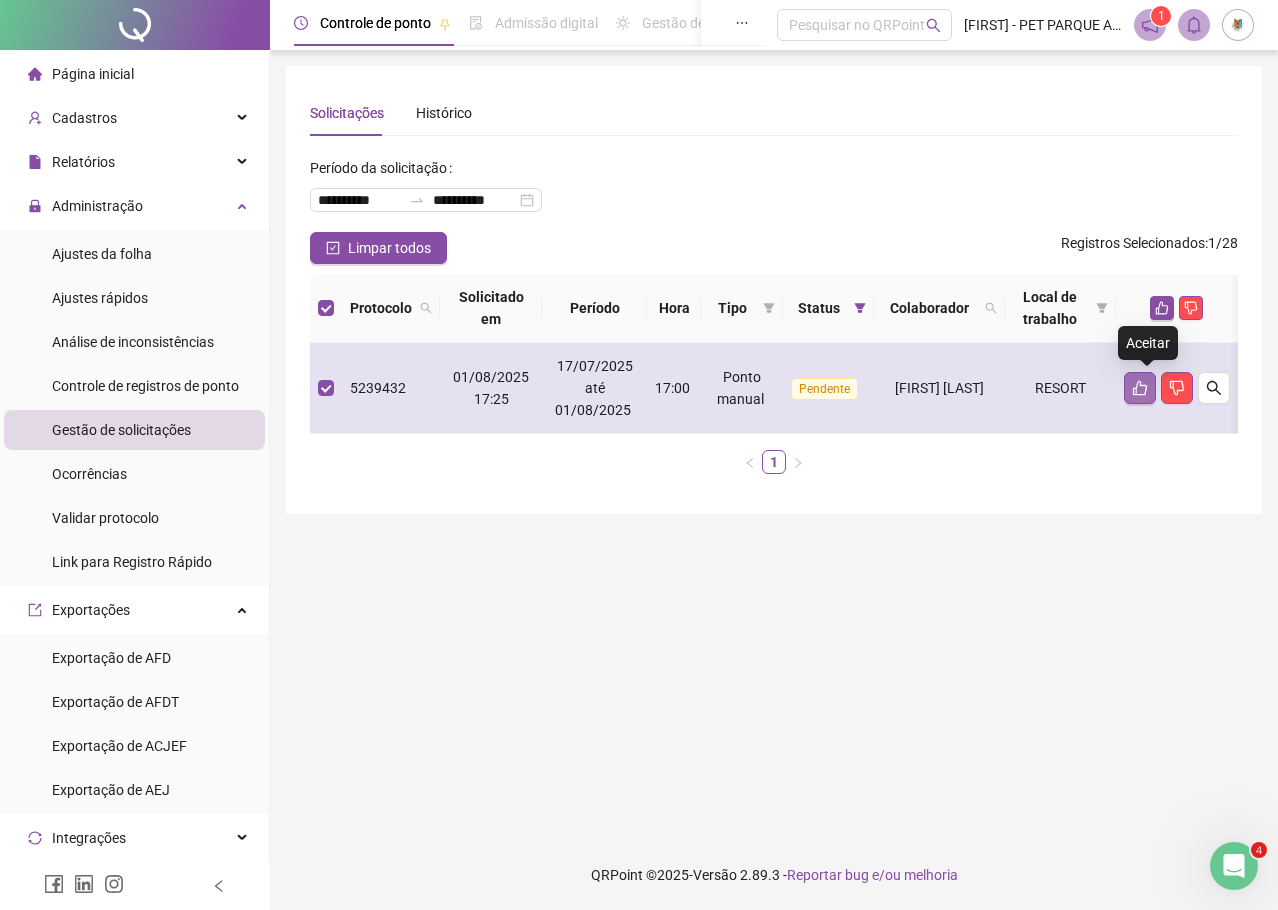 click 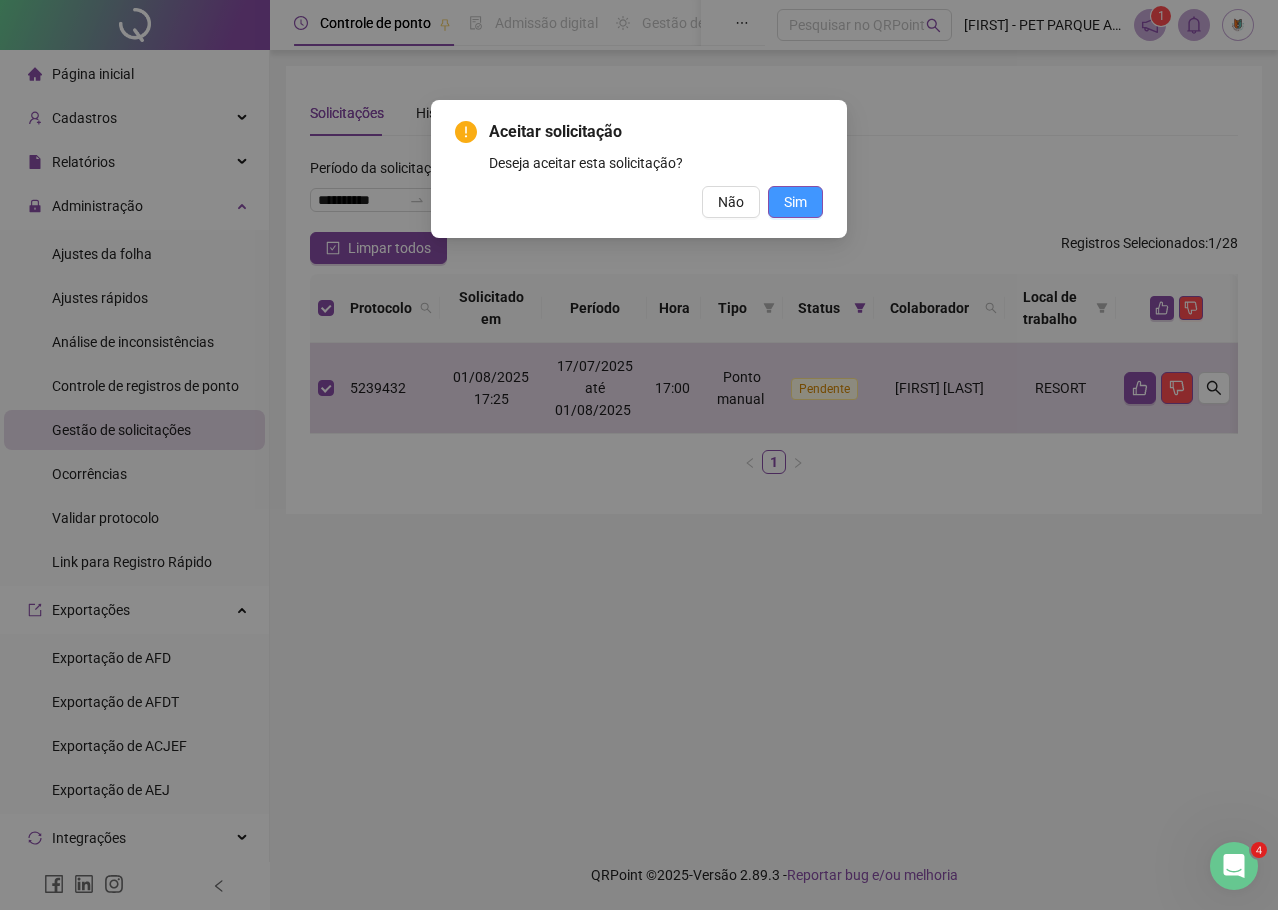 click on "Sim" at bounding box center (795, 202) 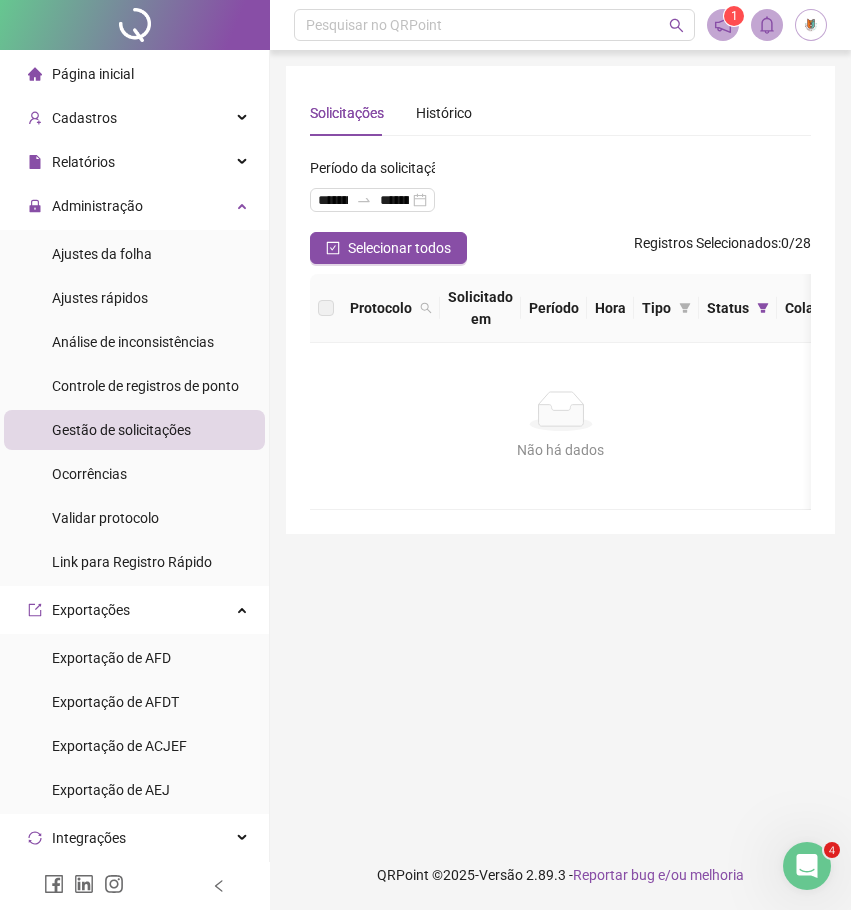 click on "Página inicial" at bounding box center (93, 74) 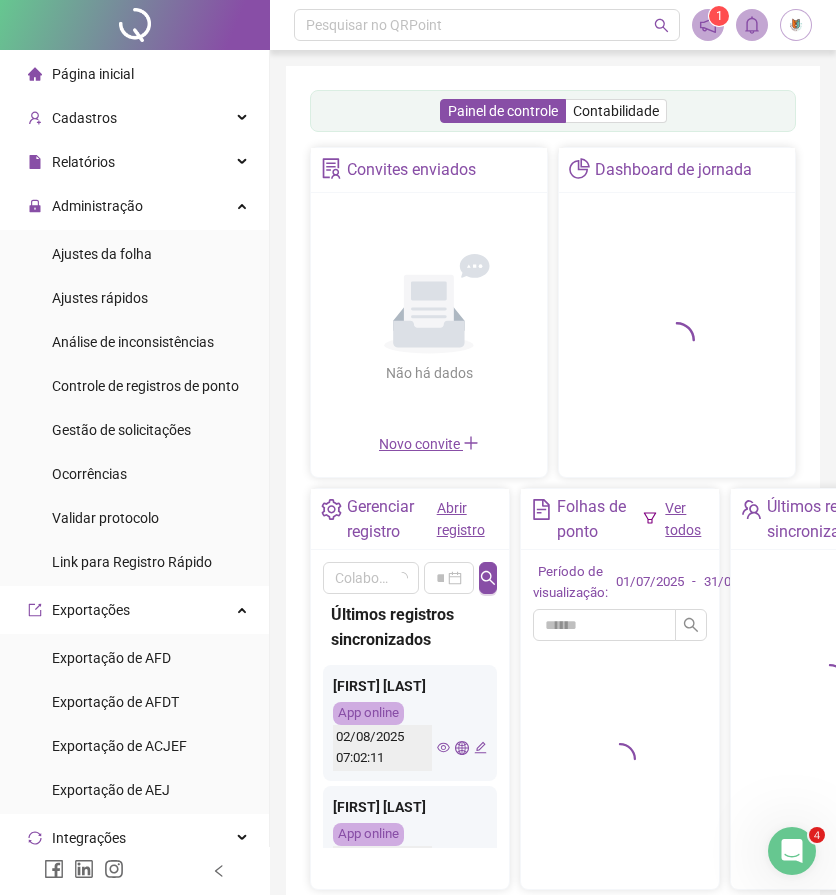 click on "Abrir registro" at bounding box center [461, 519] 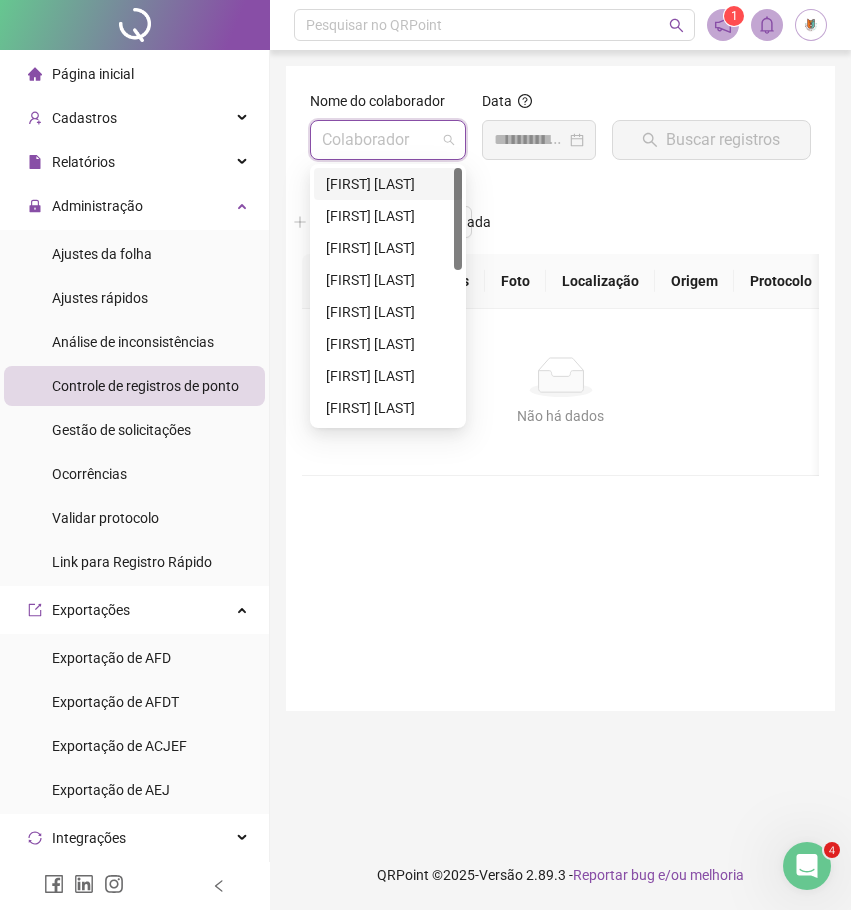 click at bounding box center (379, 140) 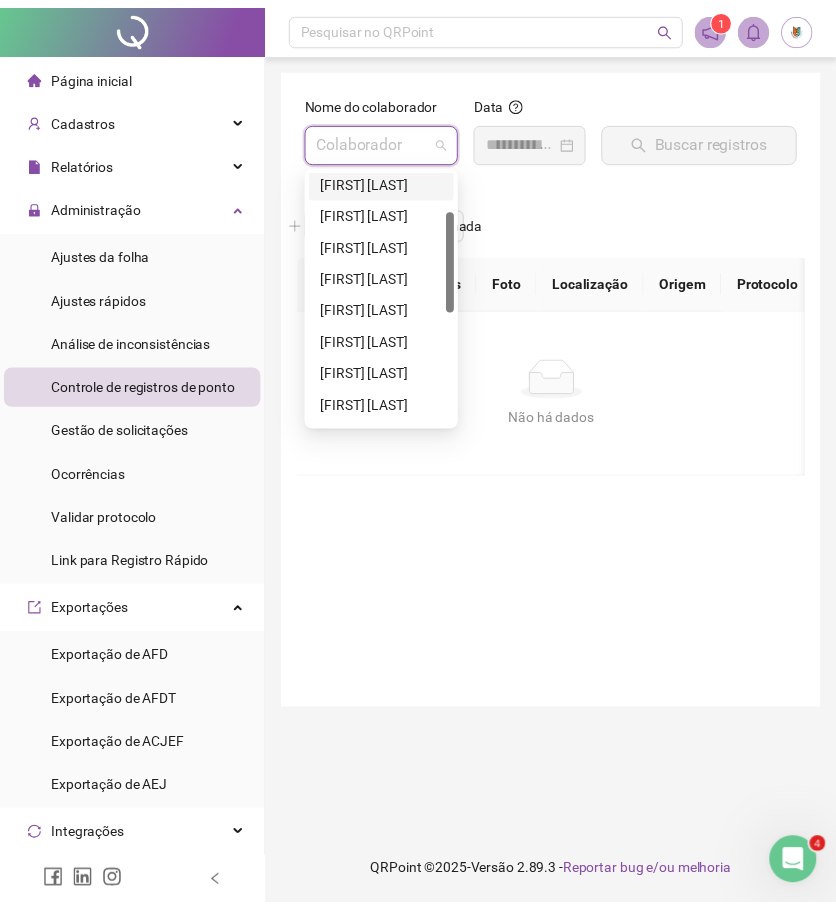 scroll, scrollTop: 200, scrollLeft: 0, axis: vertical 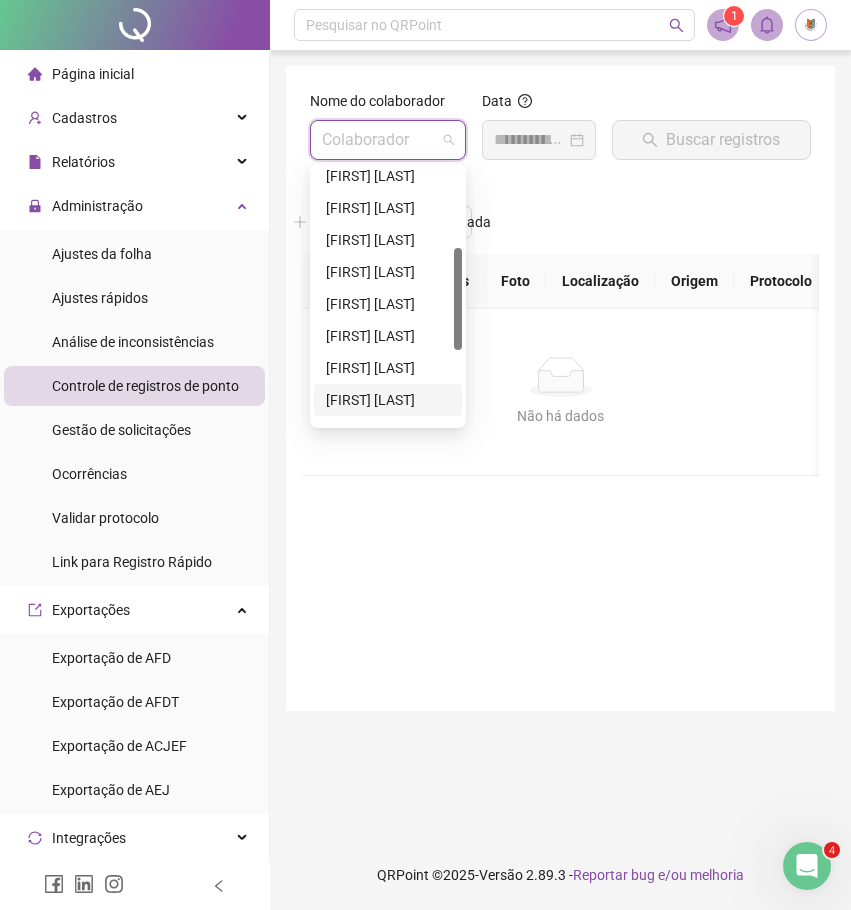 click on "[FIRST] [LAST]" at bounding box center [388, 400] 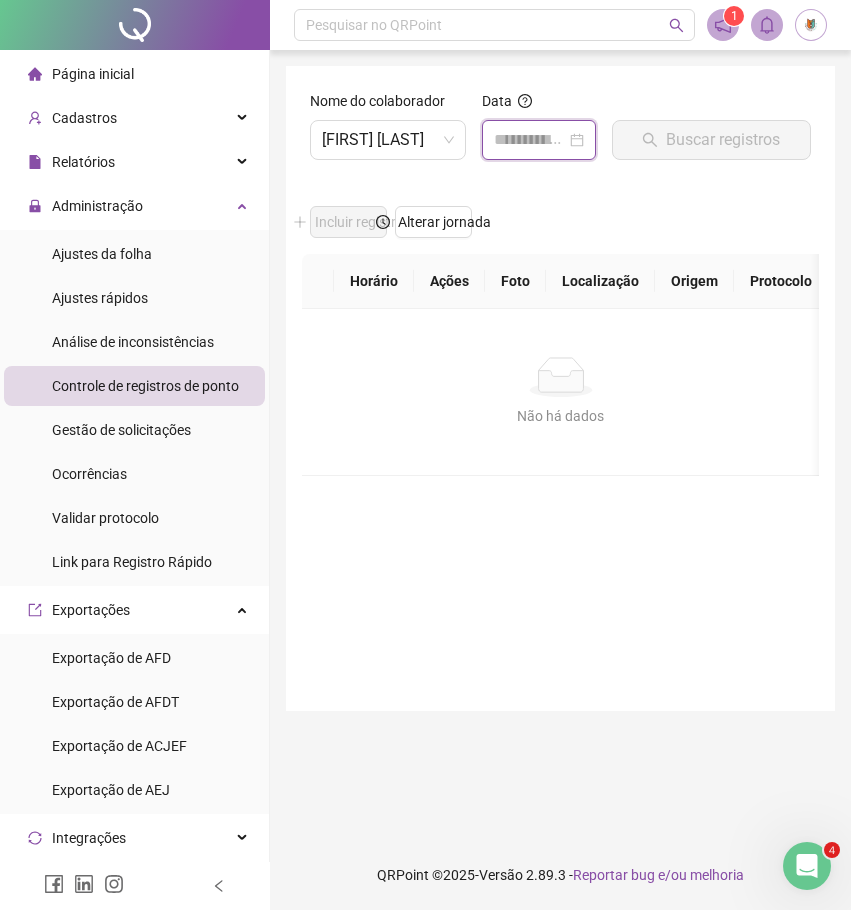 click at bounding box center [529, 140] 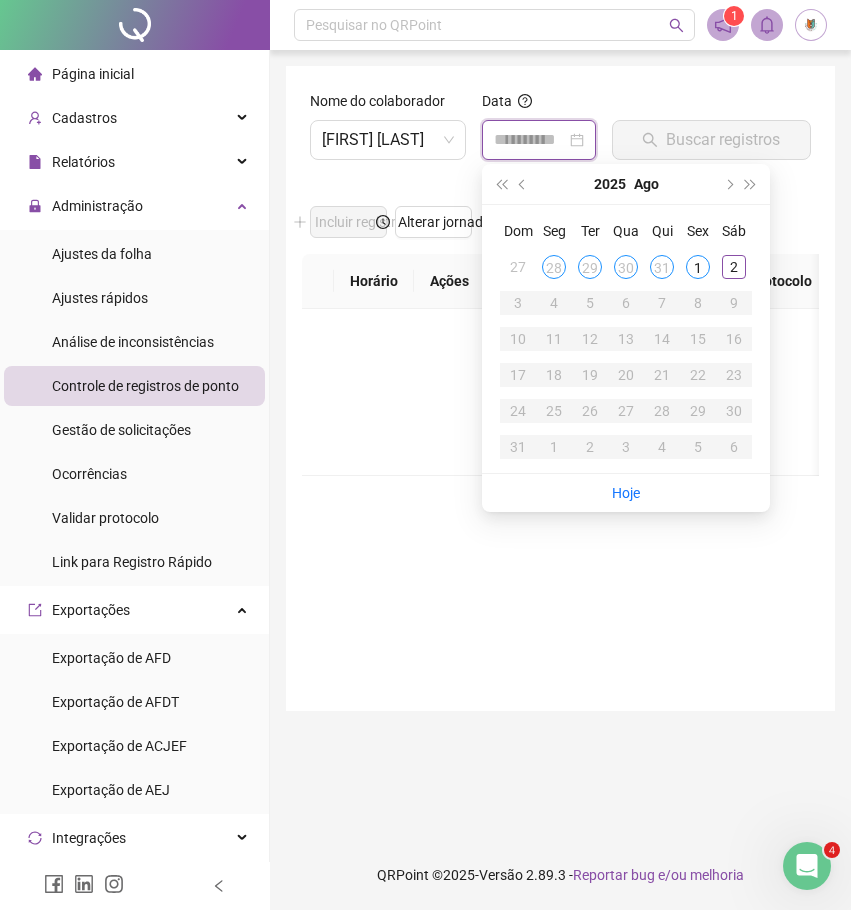type on "**********" 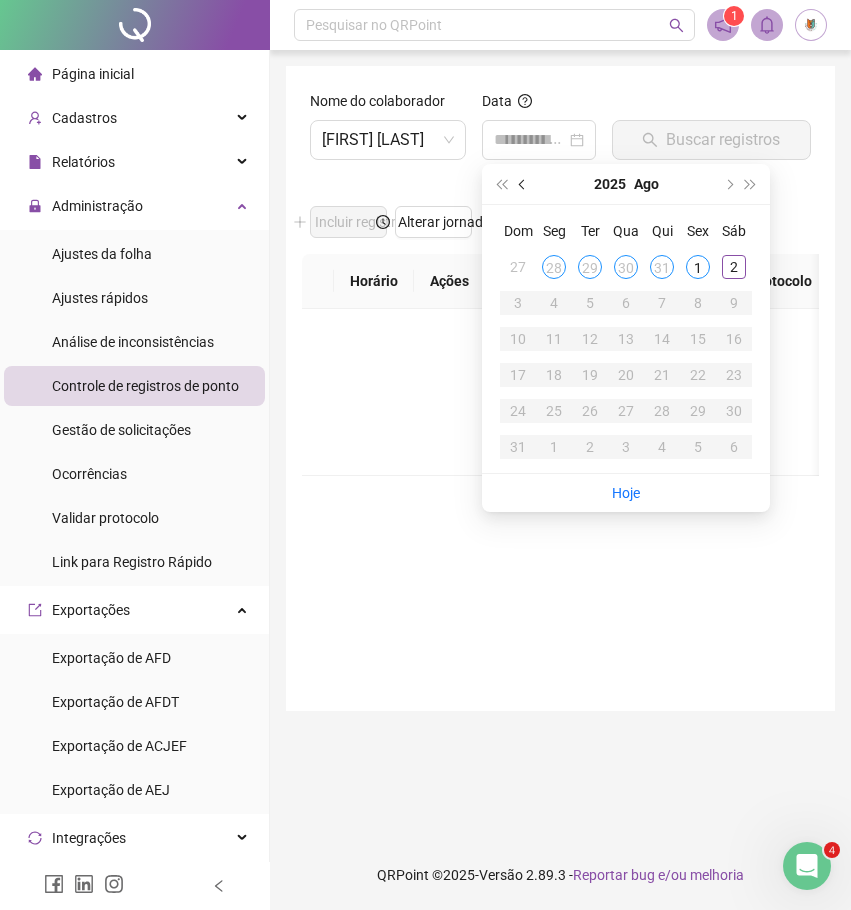 click at bounding box center [524, 184] 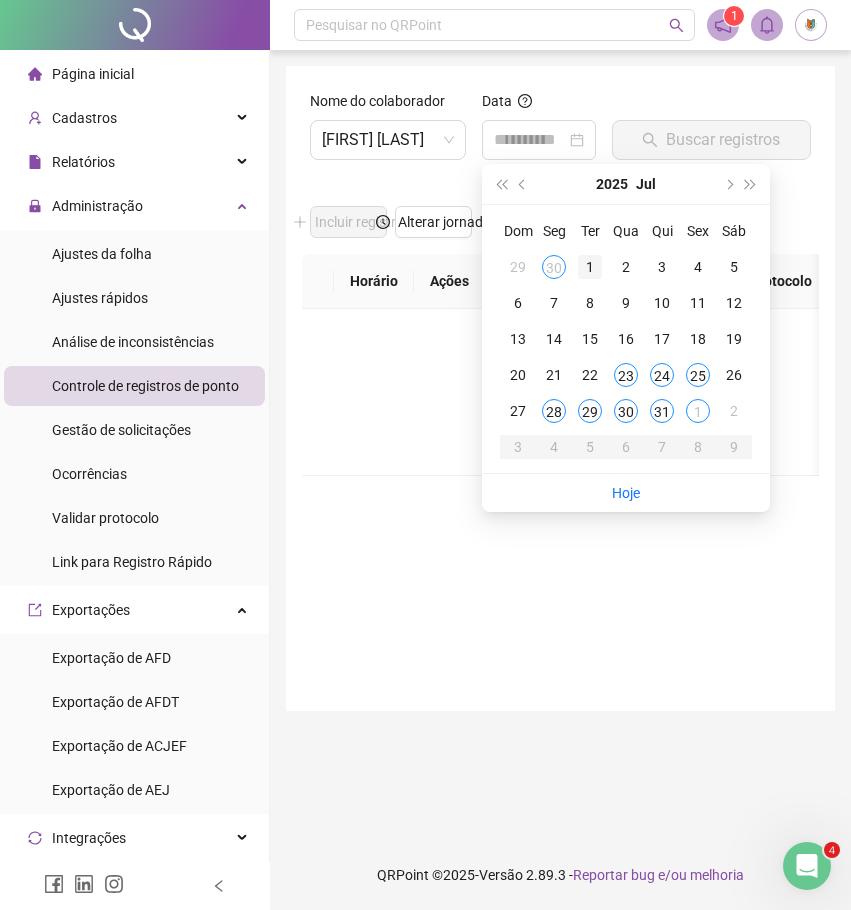 type on "**********" 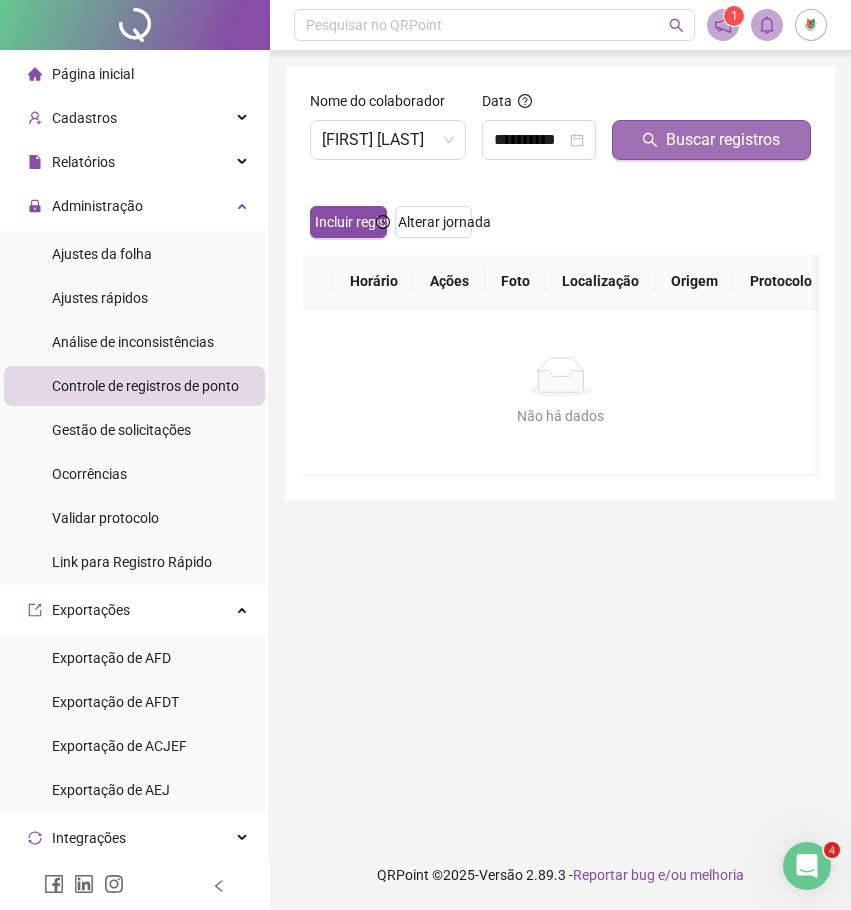 click on "Buscar registros" at bounding box center [711, 140] 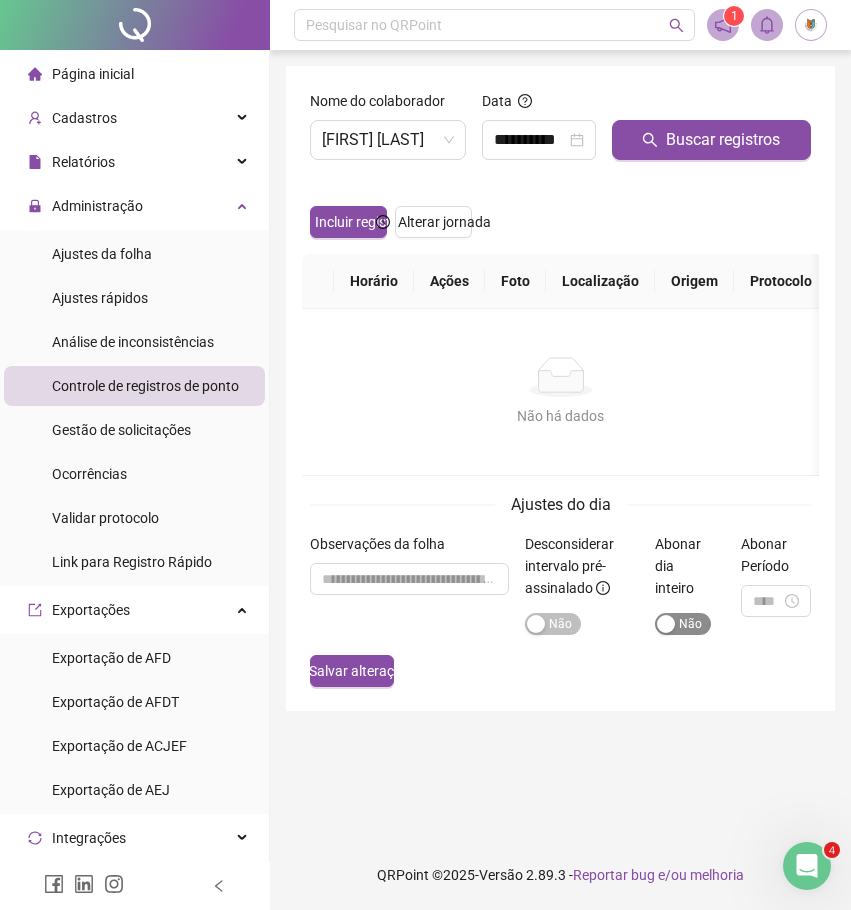 click at bounding box center (666, 624) 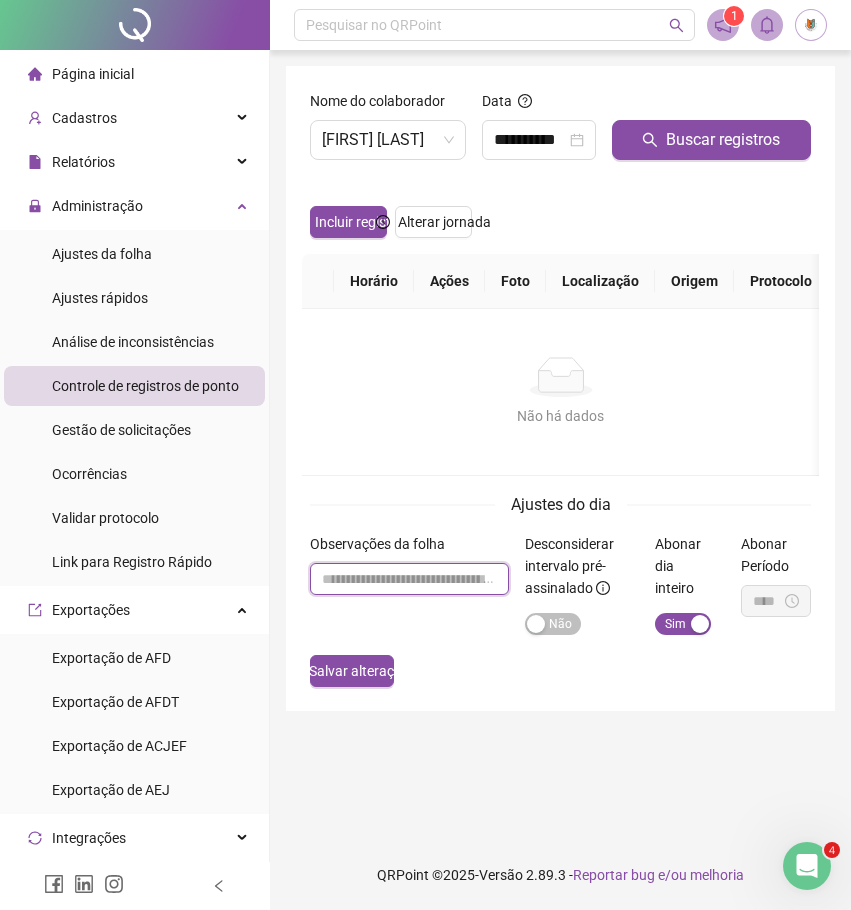 click at bounding box center [409, 579] 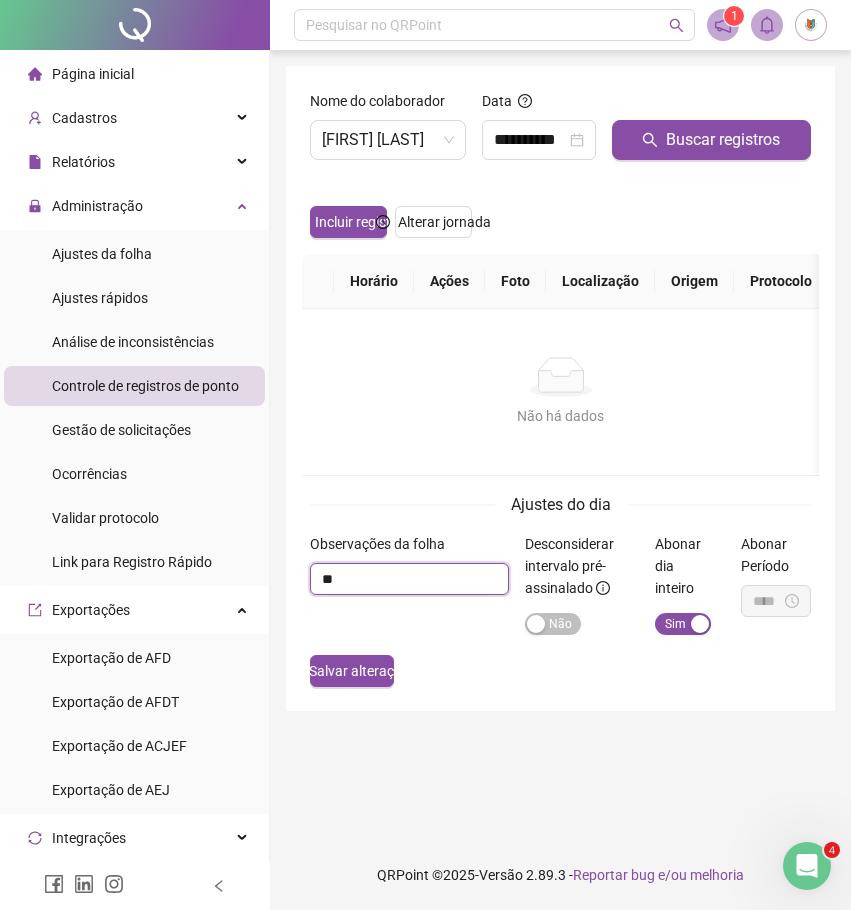 type on "*" 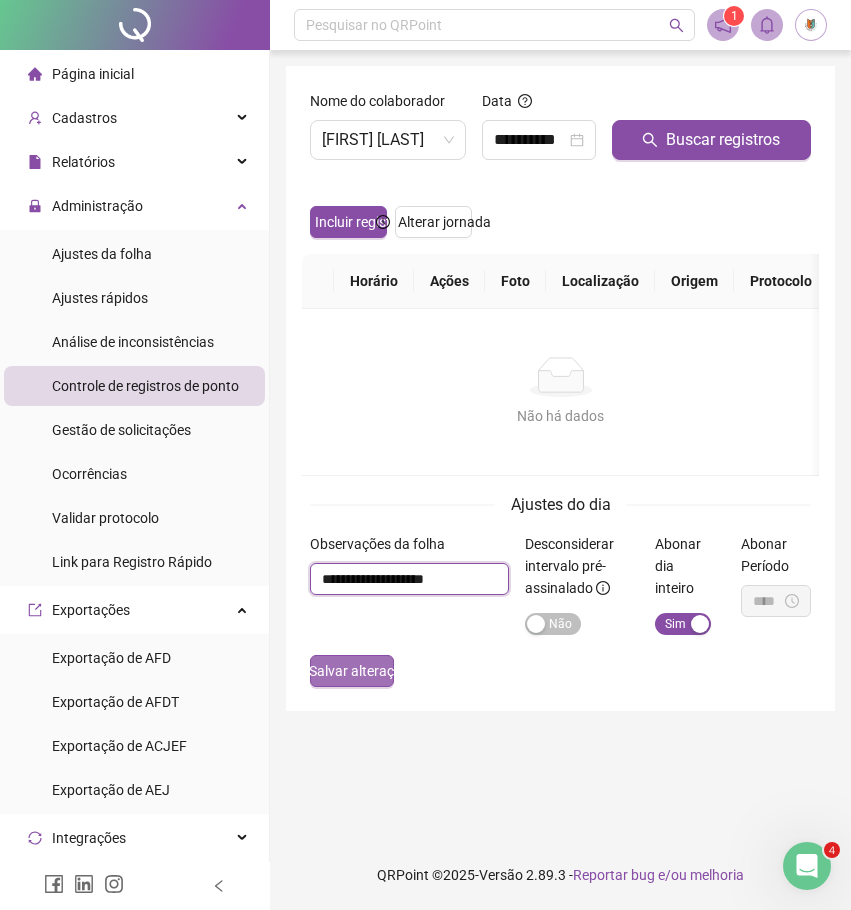 type on "**********" 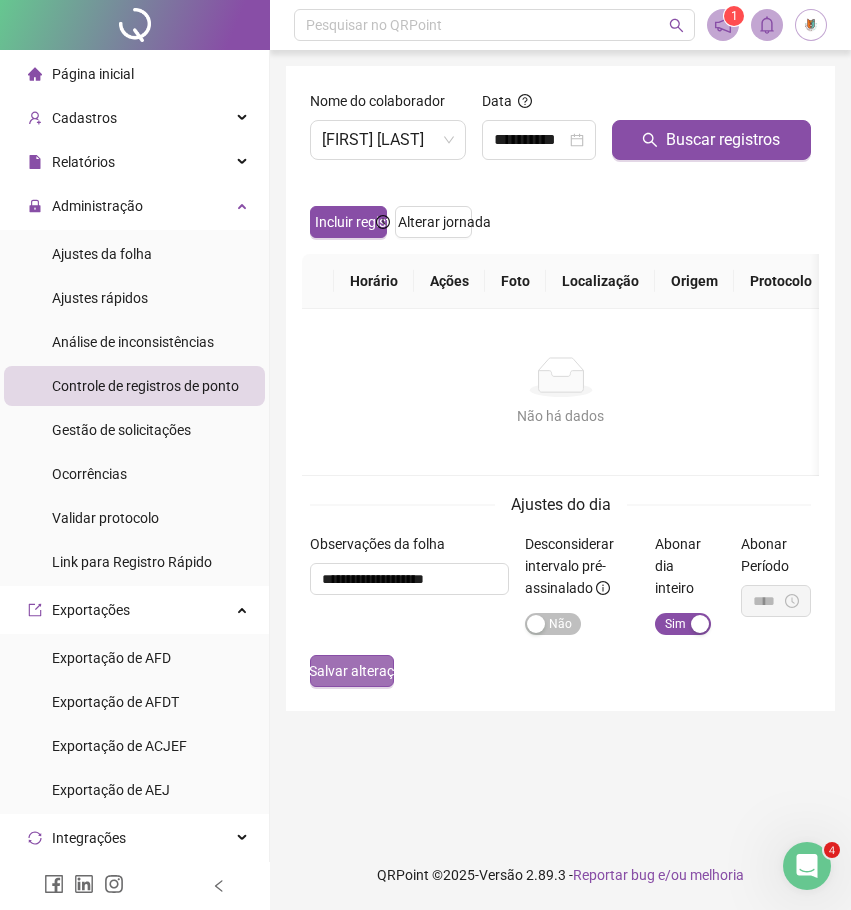 click on "Salvar alterações" at bounding box center [362, 671] 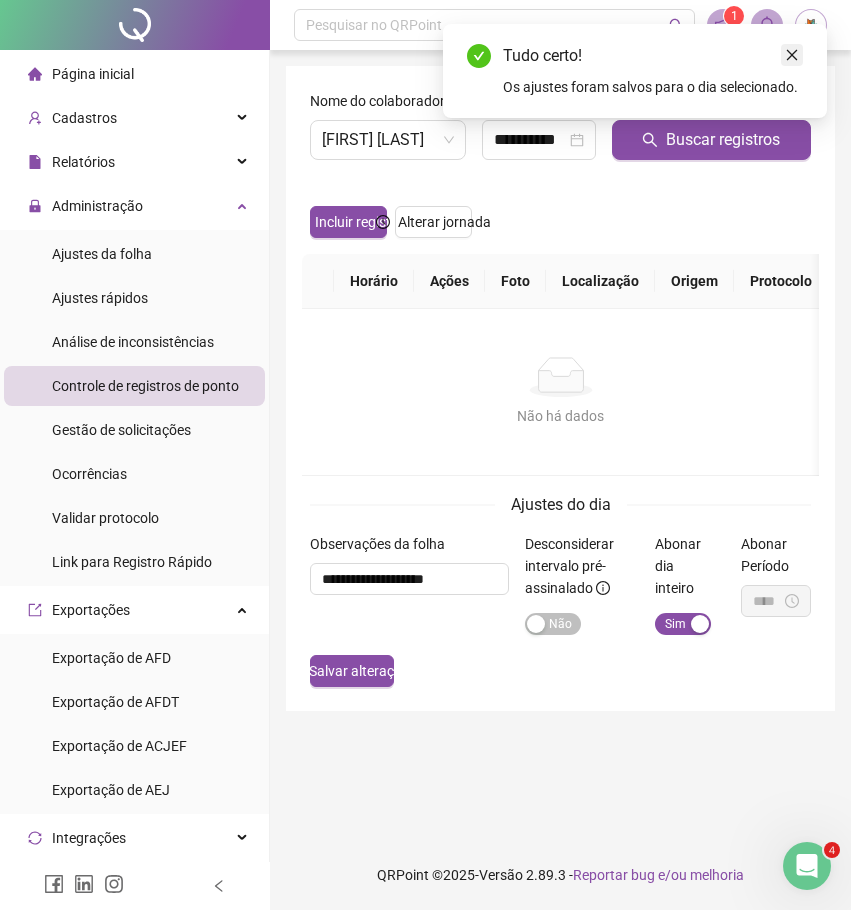 click 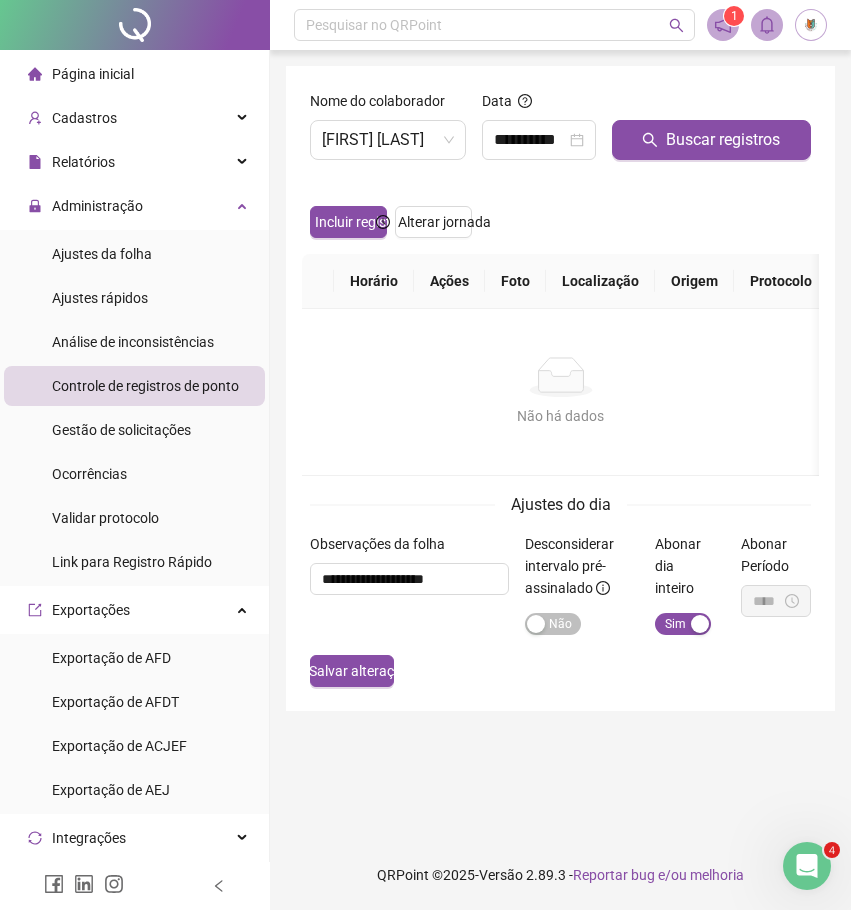 click on "Página inicial" at bounding box center [134, 74] 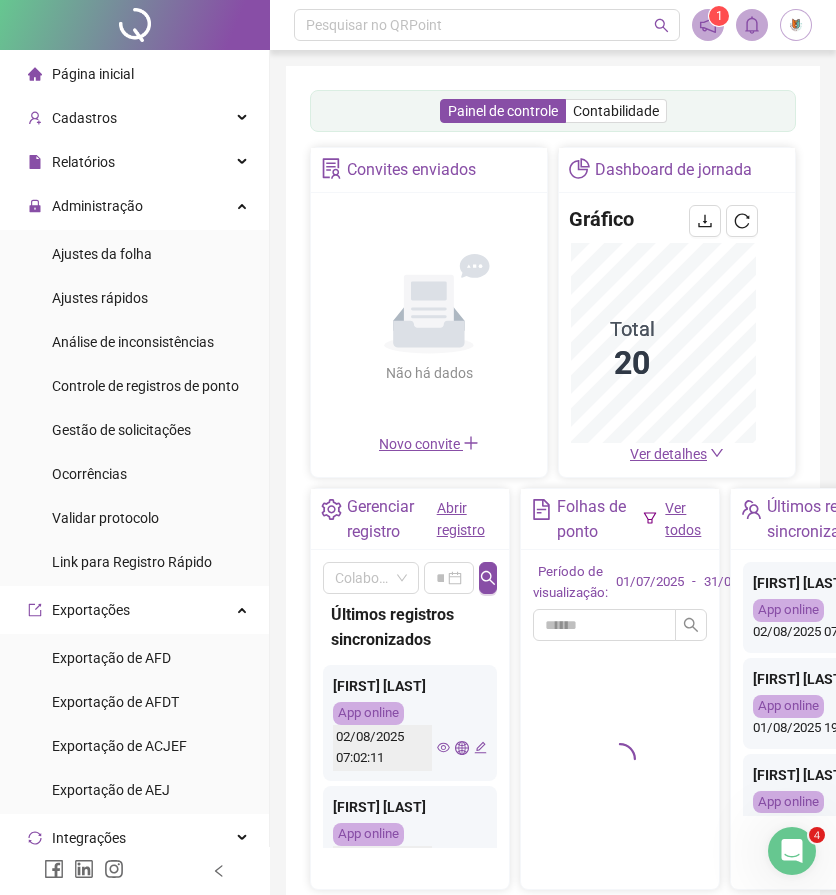 click on "Ver todos" at bounding box center (683, 519) 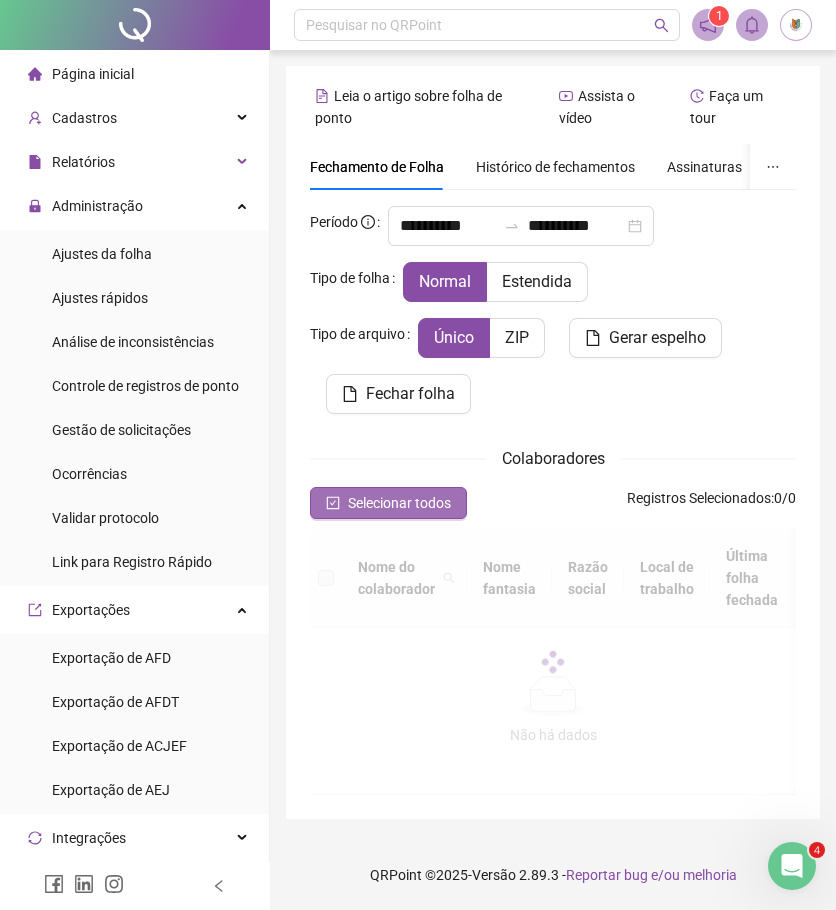 scroll, scrollTop: 124, scrollLeft: 0, axis: vertical 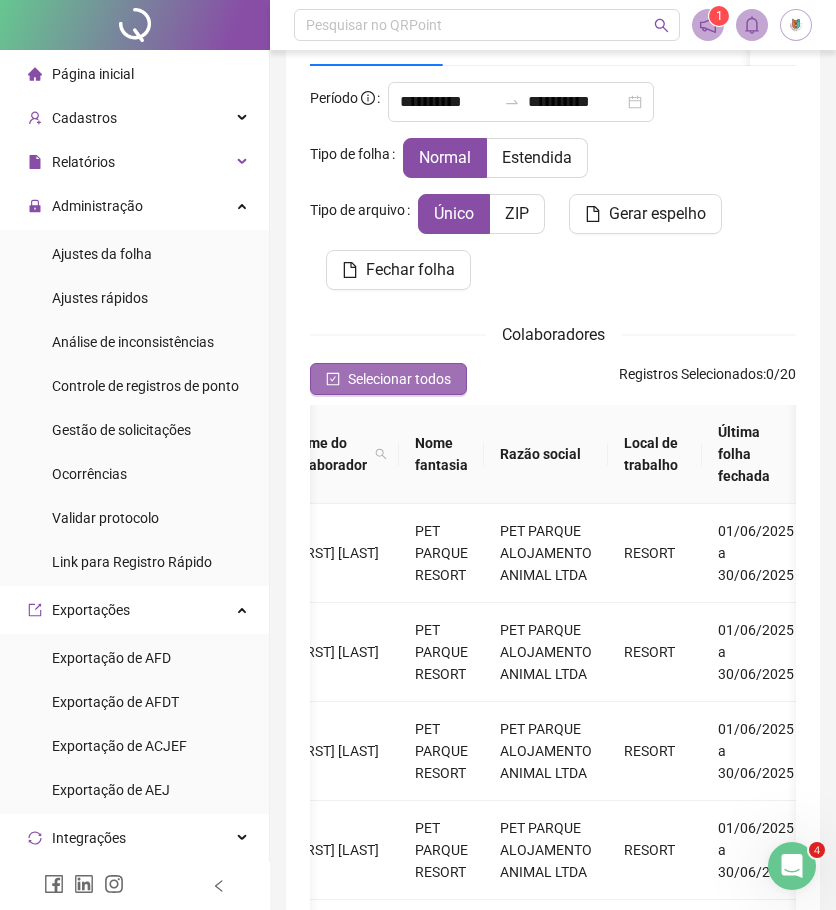 click on "Selecionar todos" at bounding box center (399, 379) 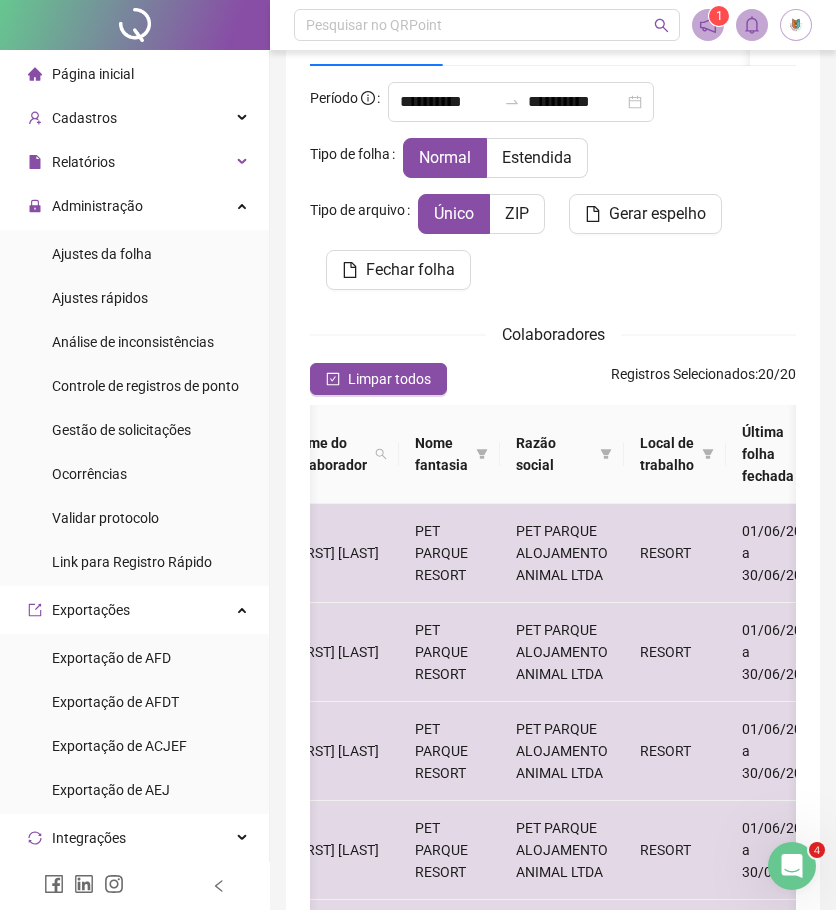 scroll, scrollTop: 0, scrollLeft: 92, axis: horizontal 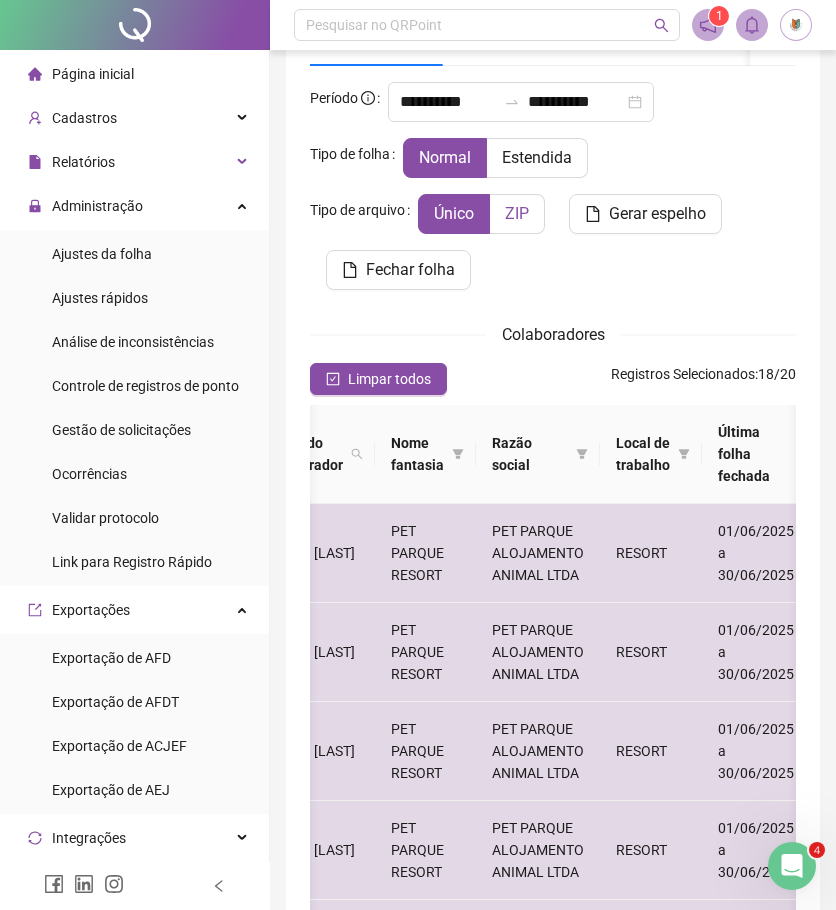 click on "ZIP" at bounding box center [517, 213] 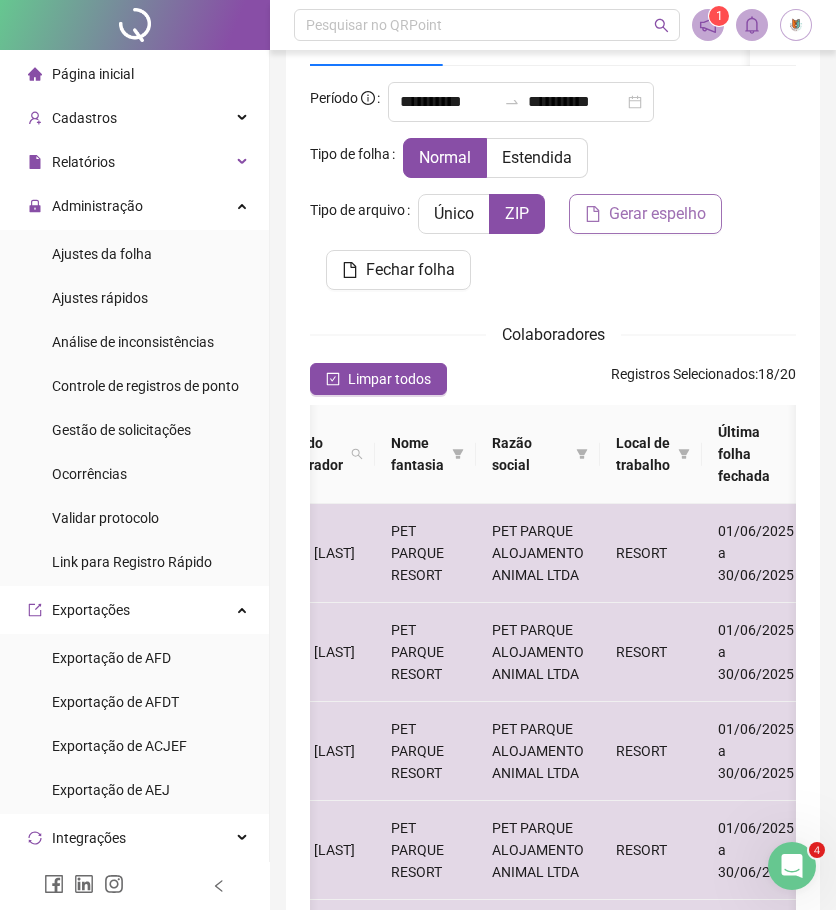 click on "Gerar espelho" at bounding box center [657, 214] 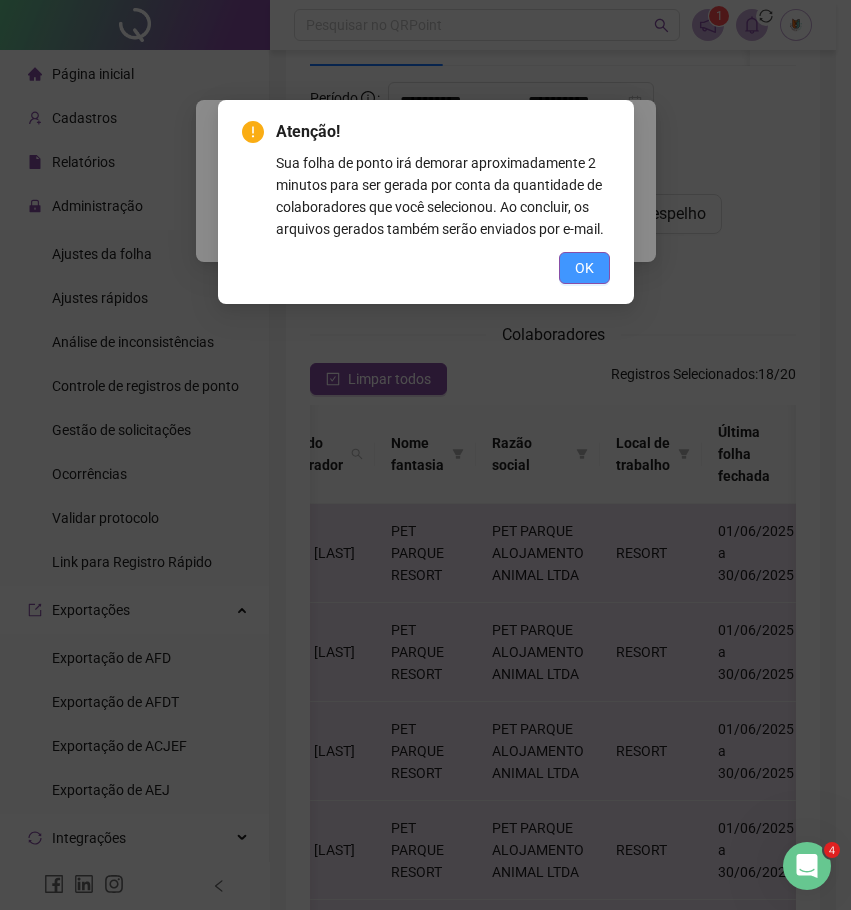 click on "OK" at bounding box center [584, 268] 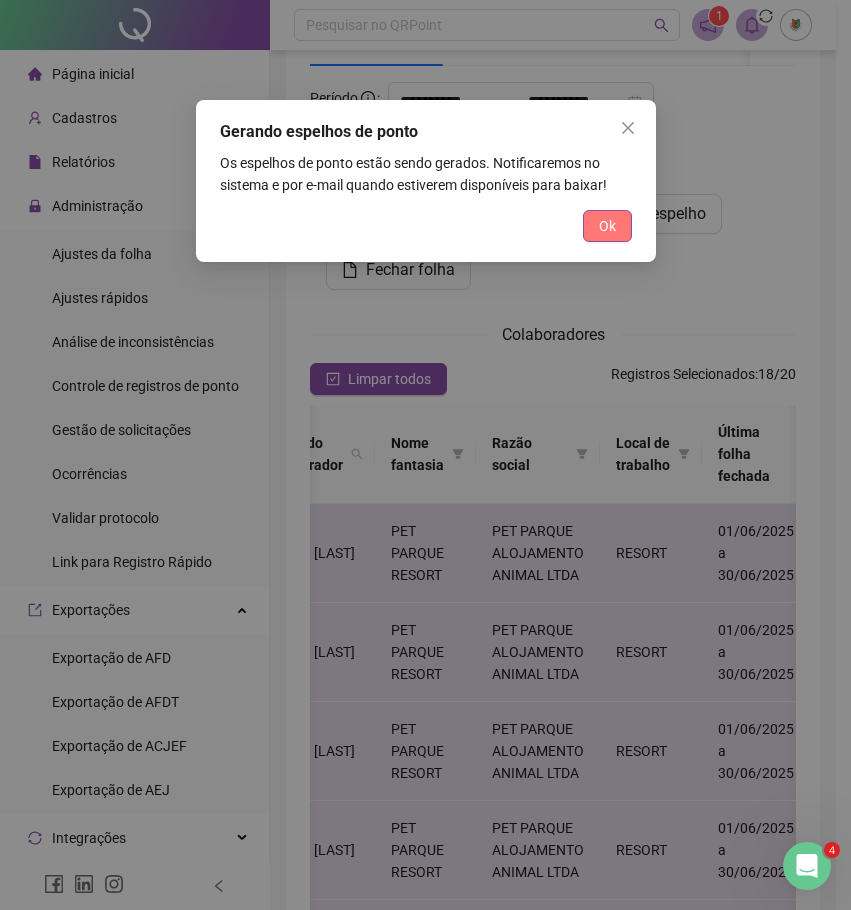 click on "Ok" at bounding box center [607, 226] 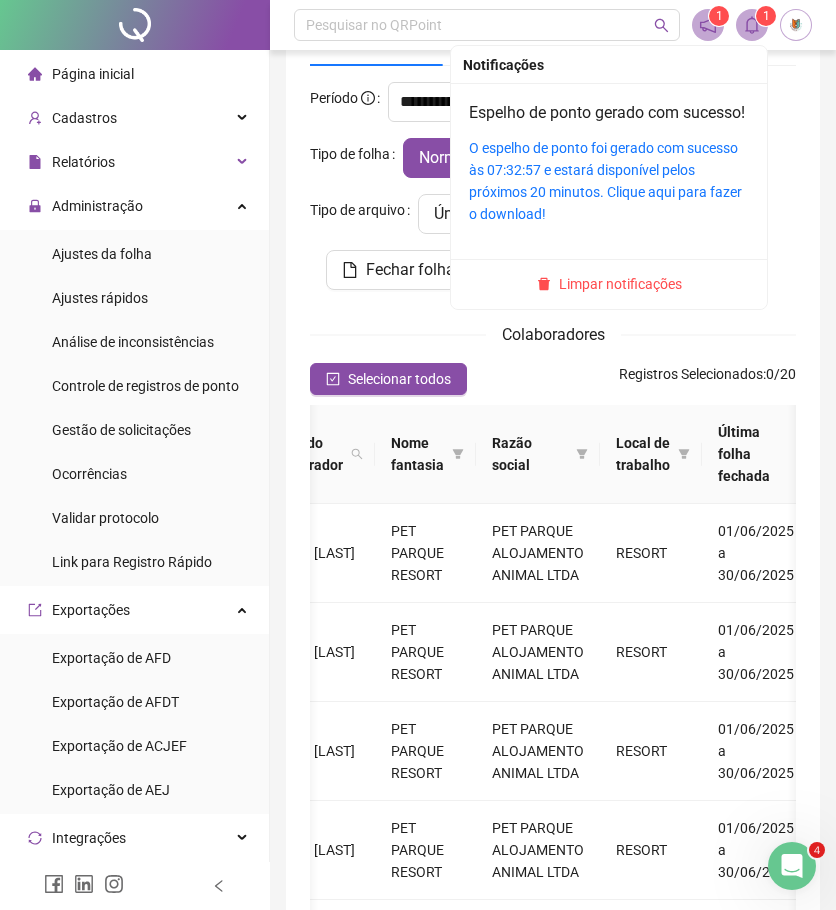 click 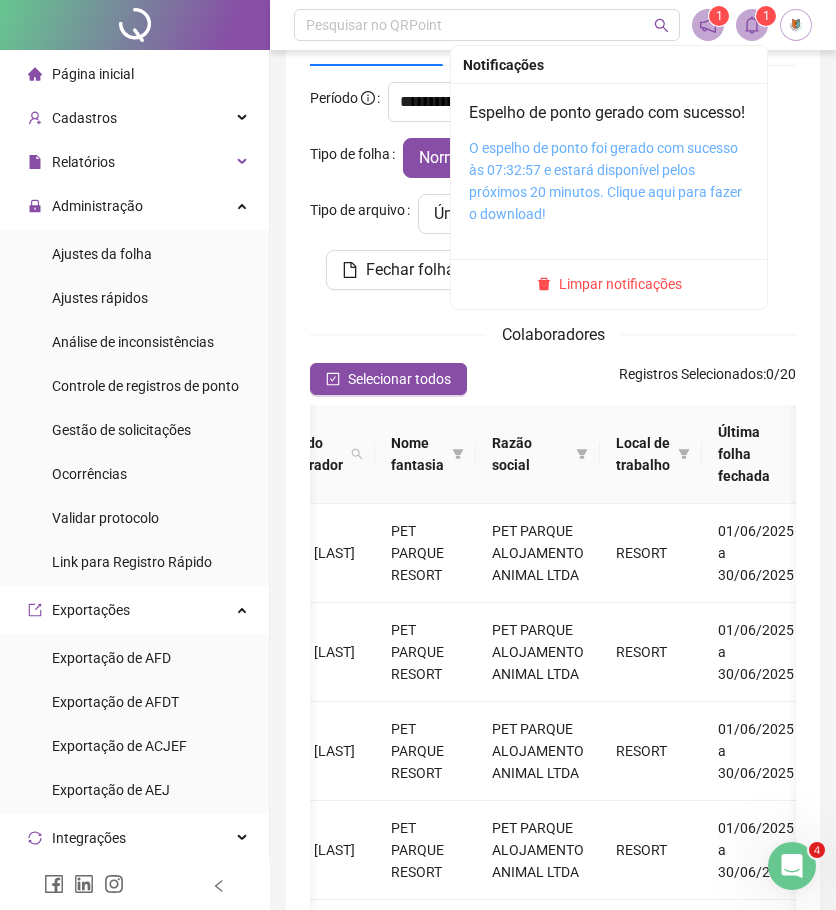 click on "O espelho de ponto foi gerado com sucesso às 07:32:57 e estará disponível pelos próximos 20 minutos.
Clique aqui para fazer o download!" at bounding box center [605, 181] 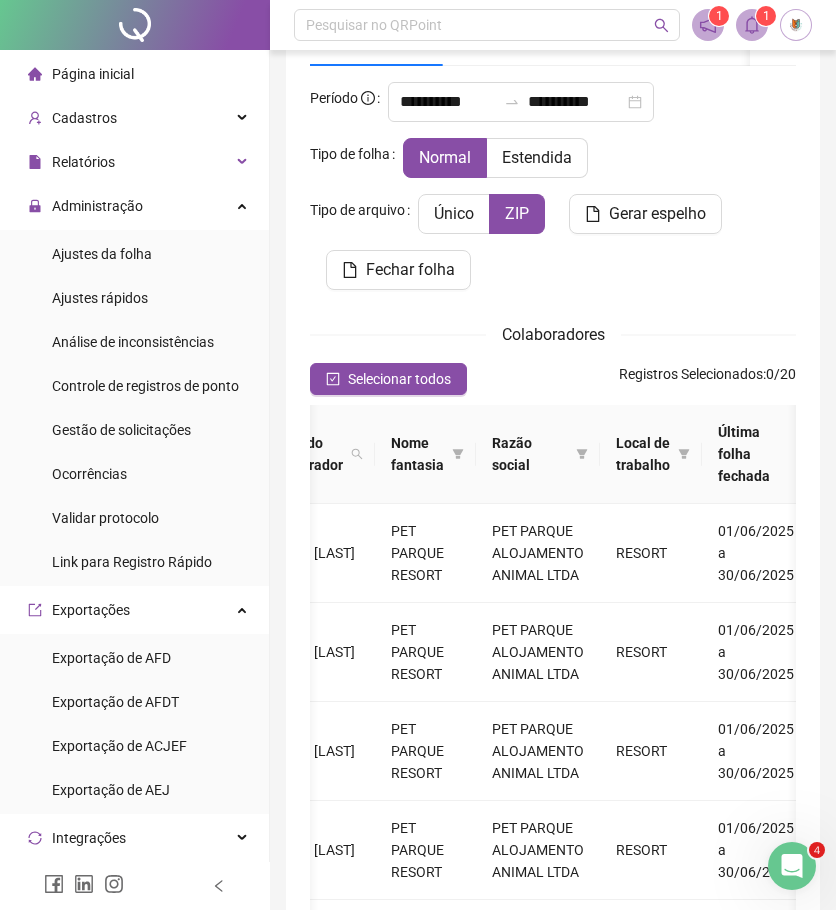 click on "**********" at bounding box center (553, 194) 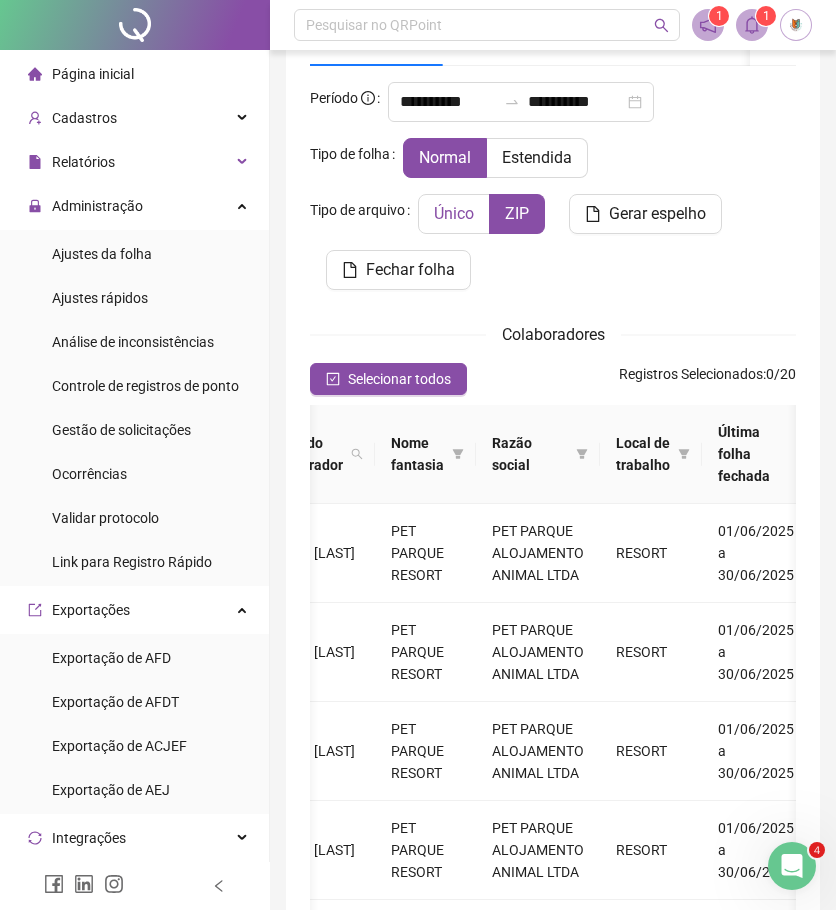 click on "Único" at bounding box center (454, 213) 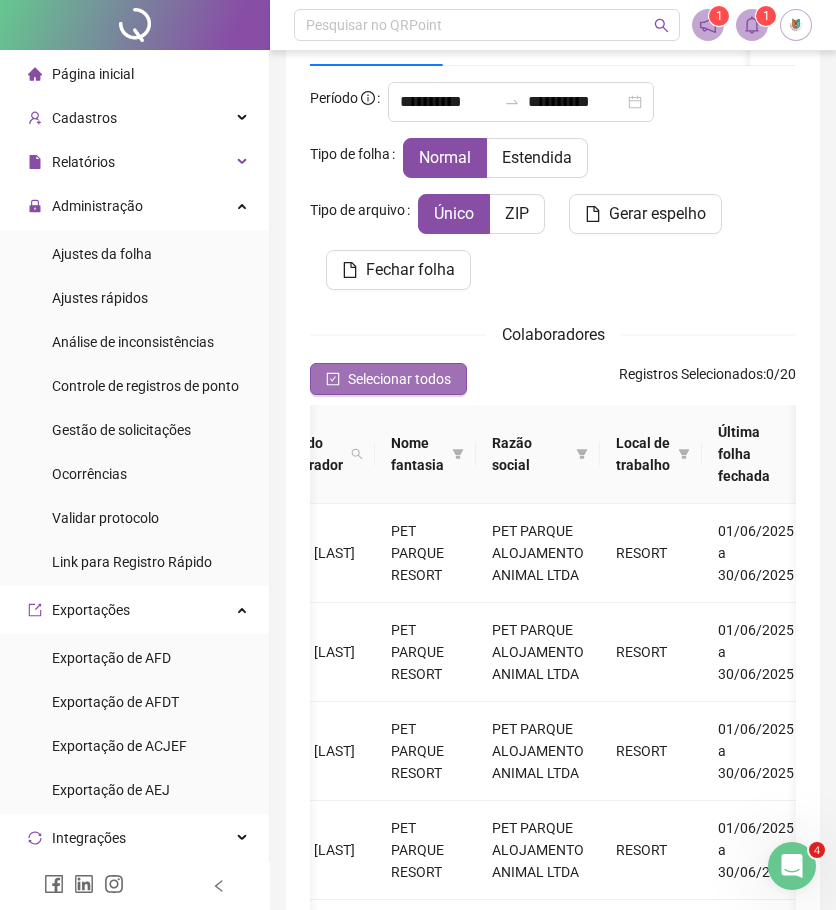 click on "Selecionar todos" at bounding box center (399, 379) 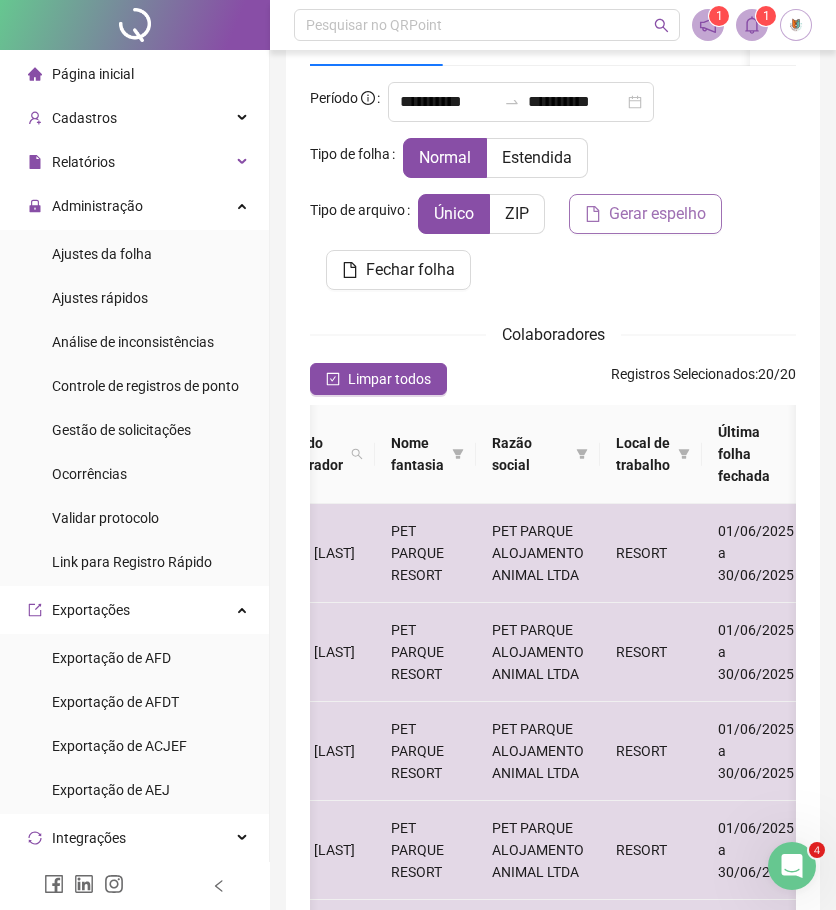 click on "Gerar espelho" at bounding box center (657, 214) 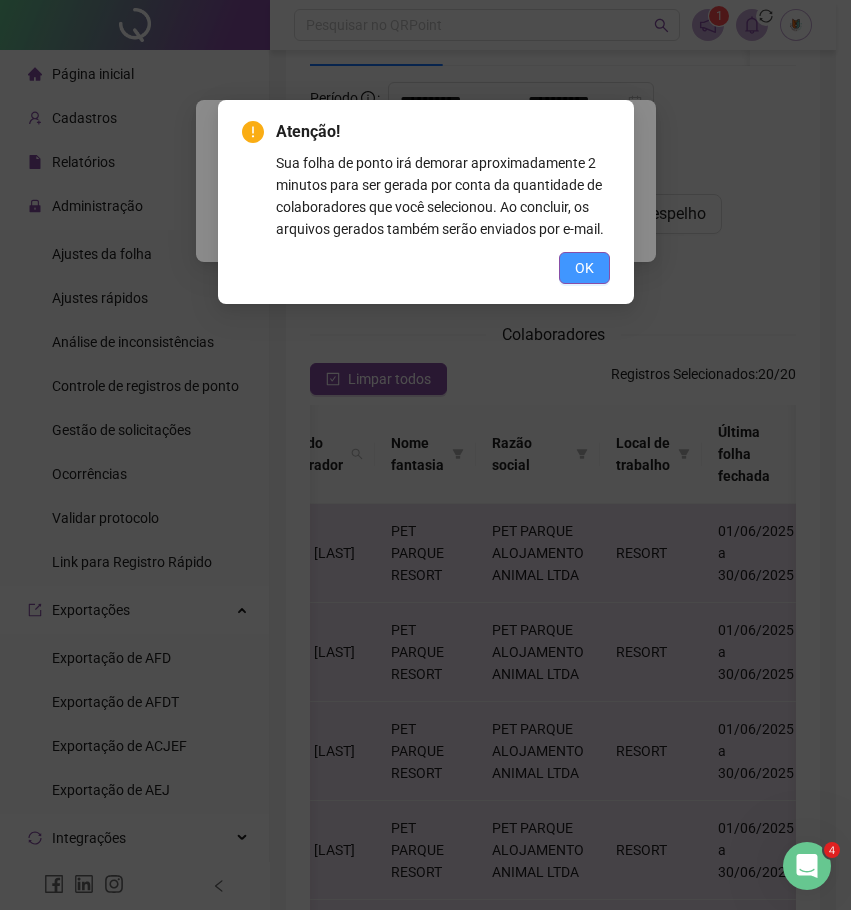 click on "OK" at bounding box center (584, 268) 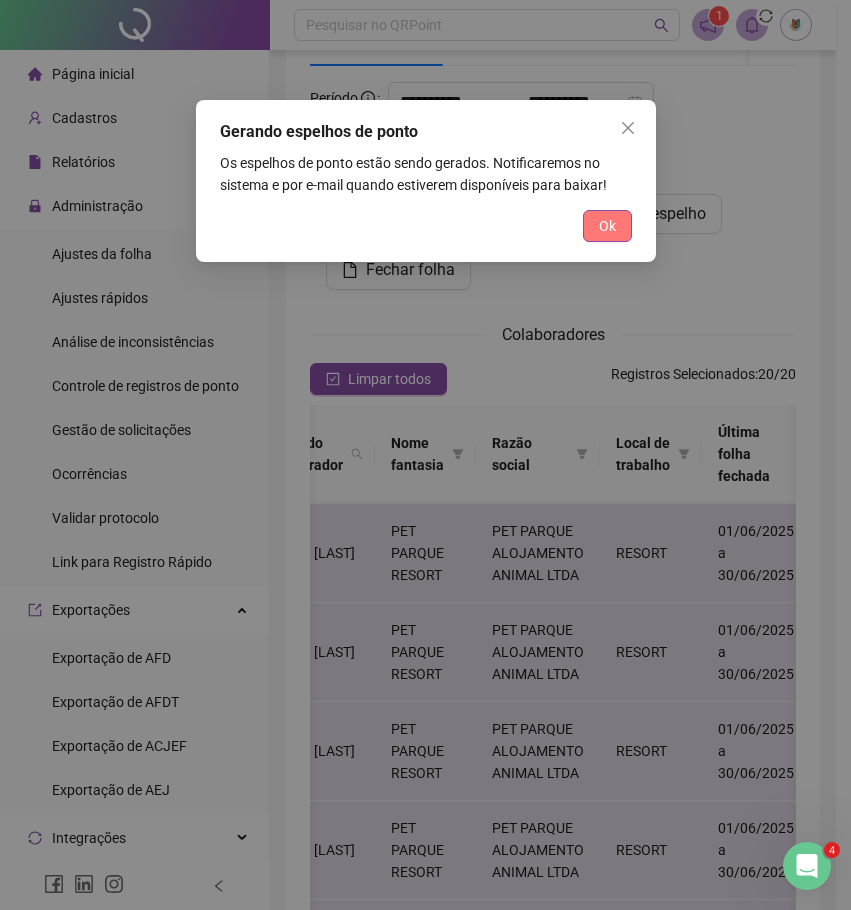 click on "Ok" at bounding box center [607, 226] 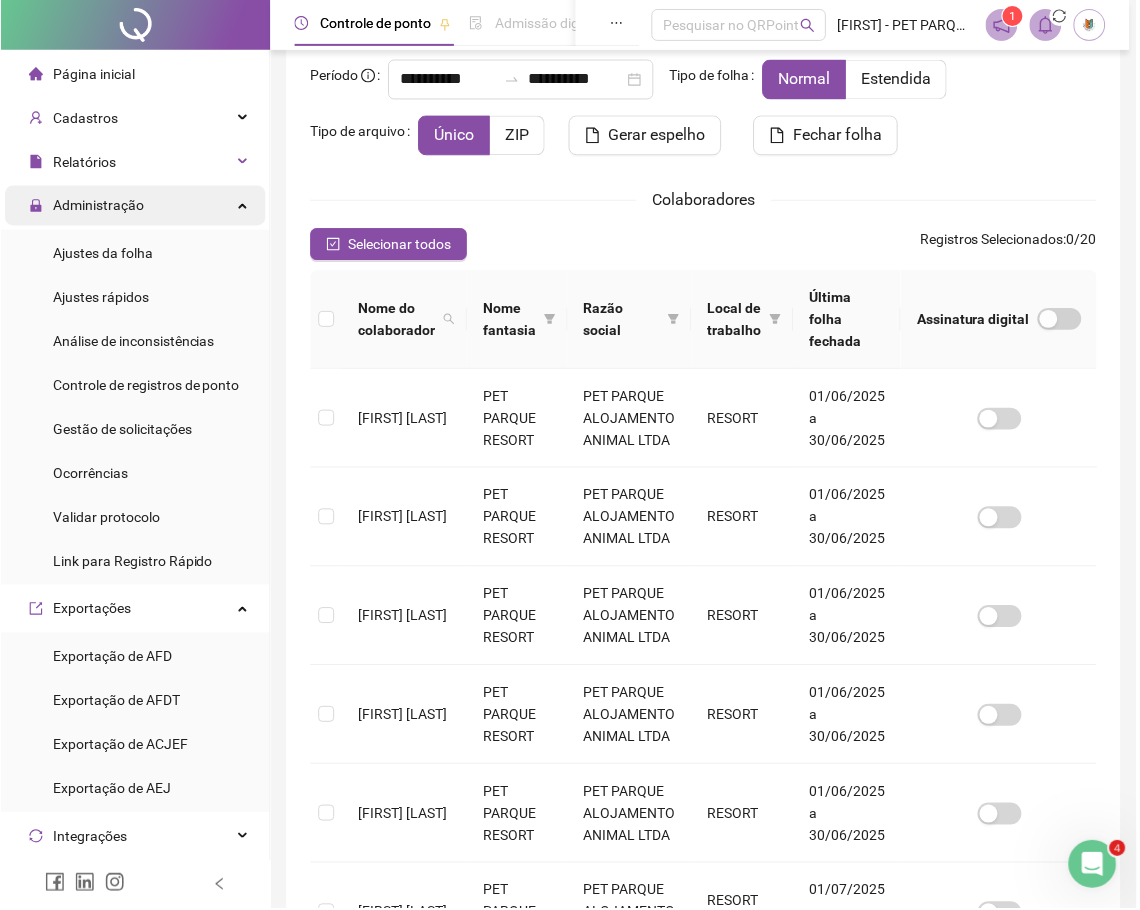 scroll, scrollTop: 0, scrollLeft: 0, axis: both 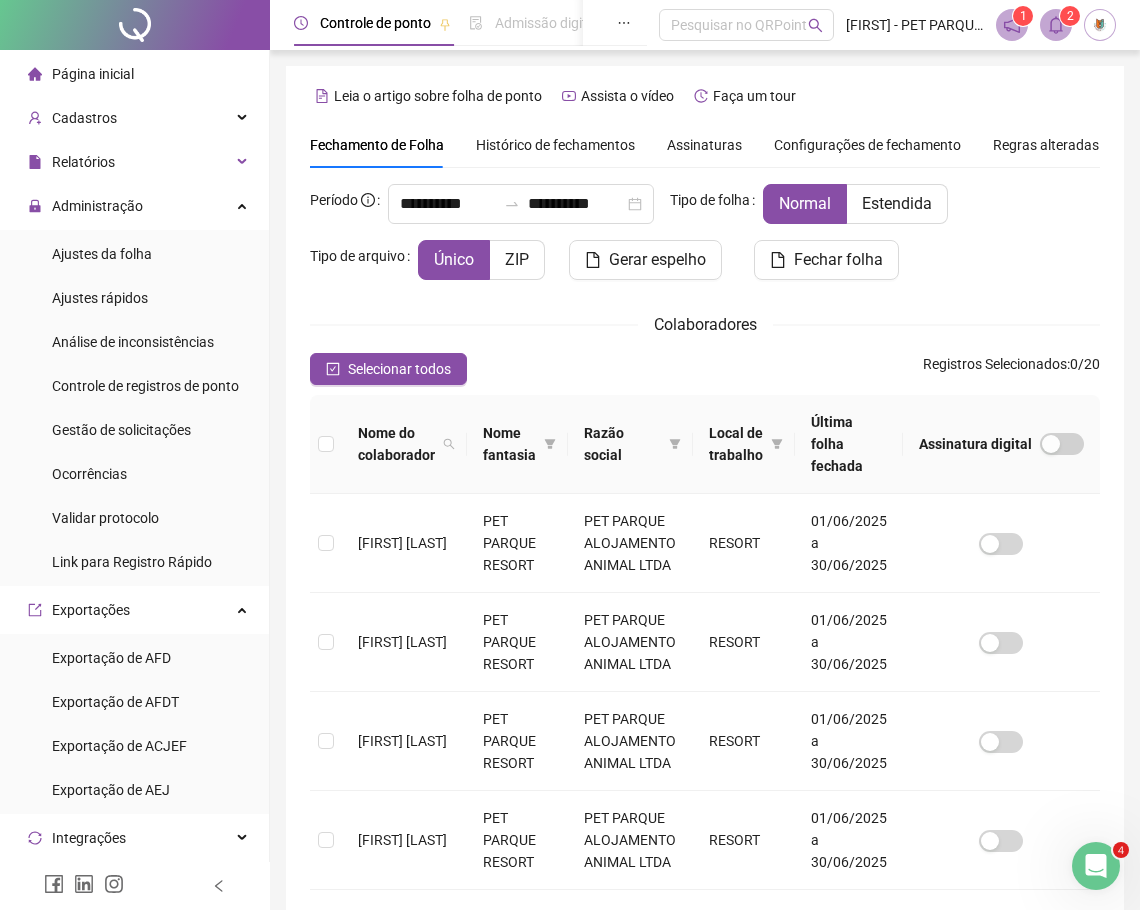click 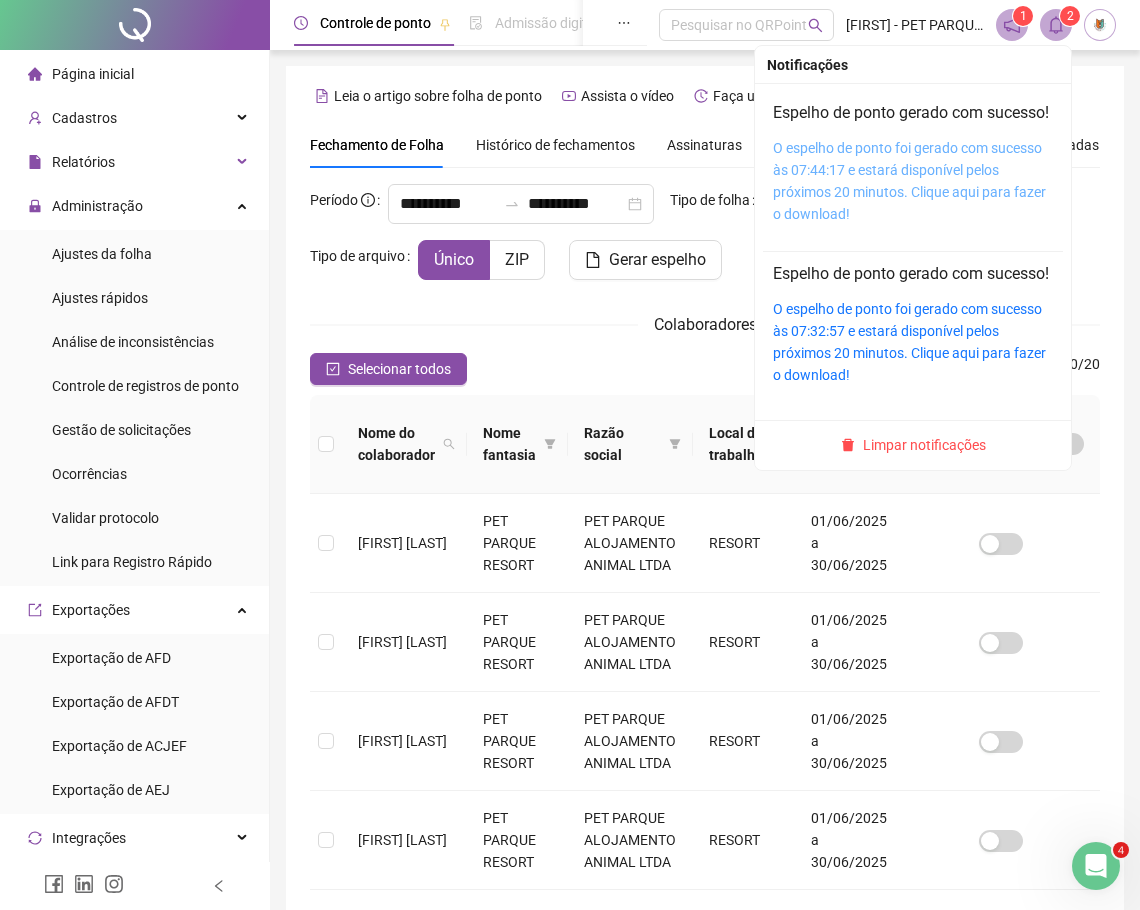 click on "O espelho de ponto foi gerado com sucesso às 07:44:17 e estará disponível pelos próximos 20 minutos.
Clique aqui para fazer o download!" at bounding box center (909, 181) 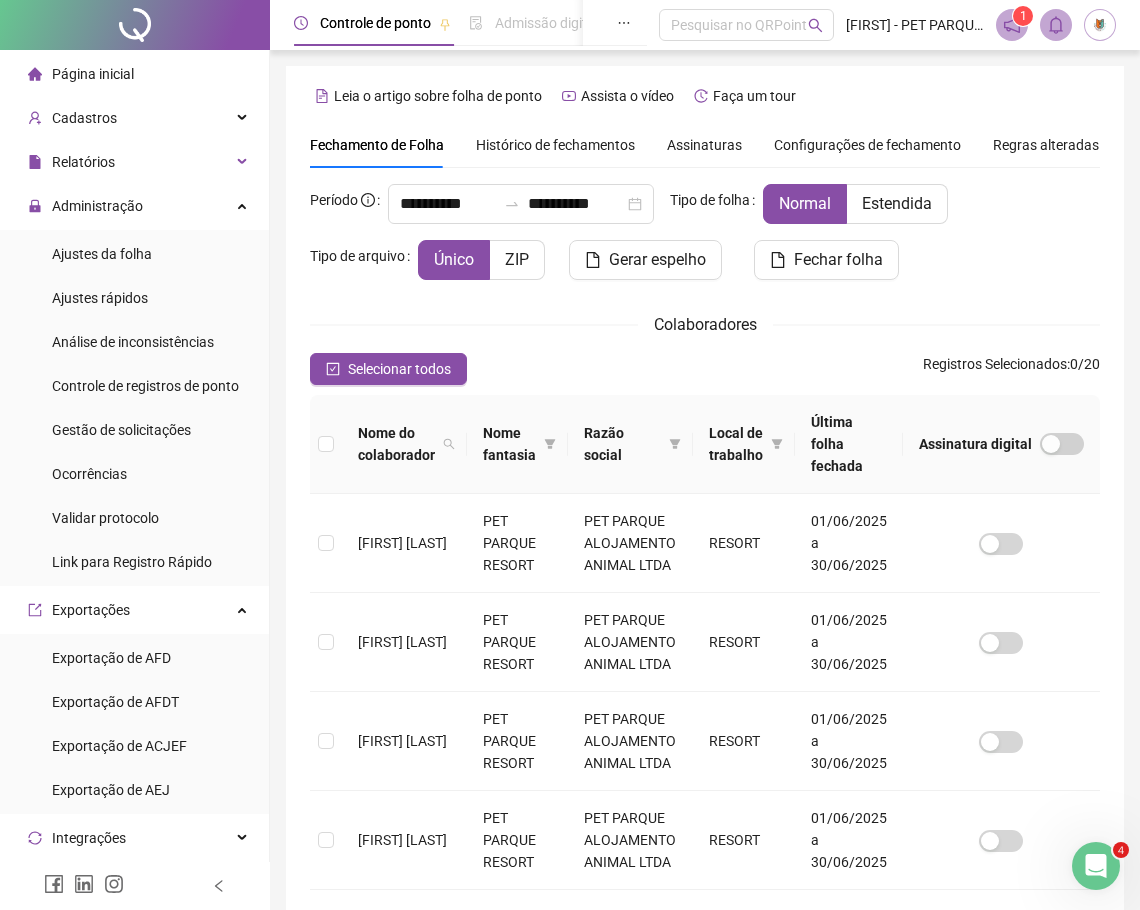 drag, startPoint x: 144, startPoint y: 75, endPoint x: 148, endPoint y: 89, distance: 14.56022 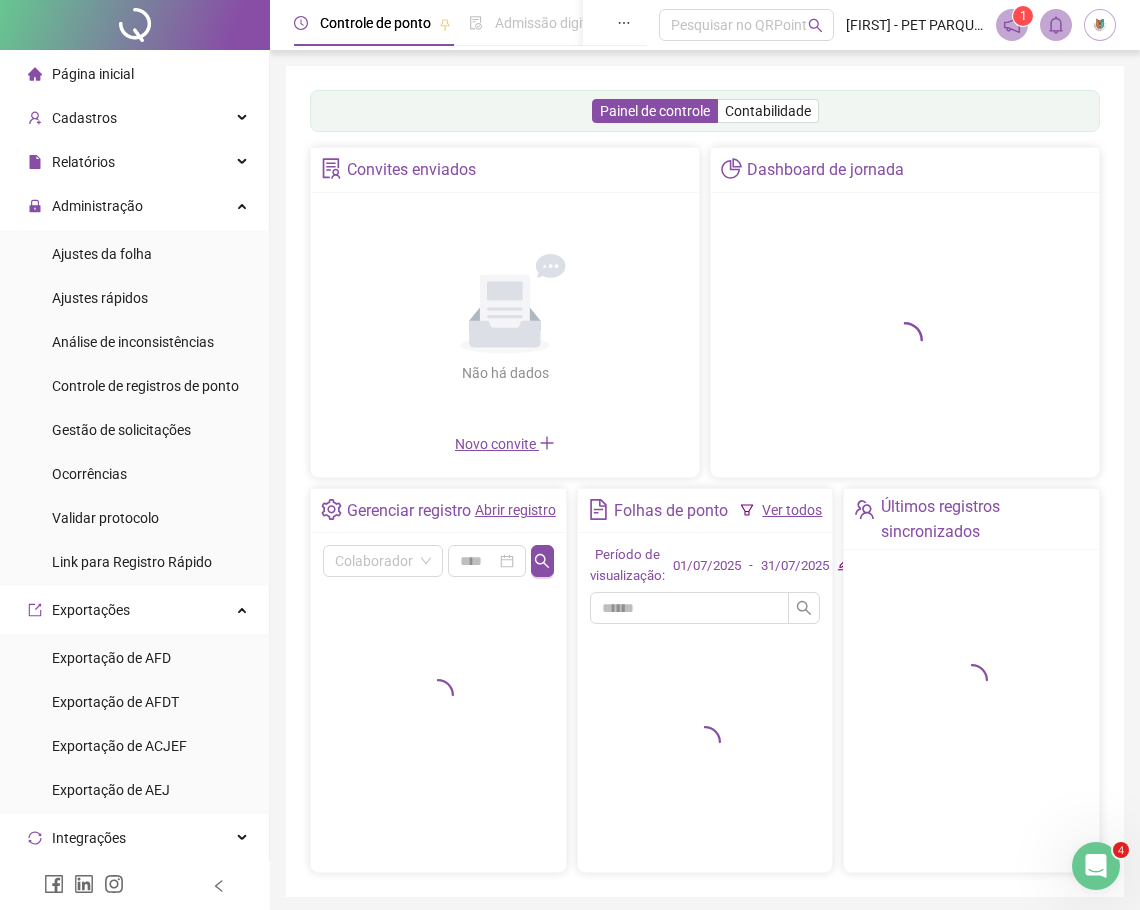 click on "Abrir registro" at bounding box center [515, 510] 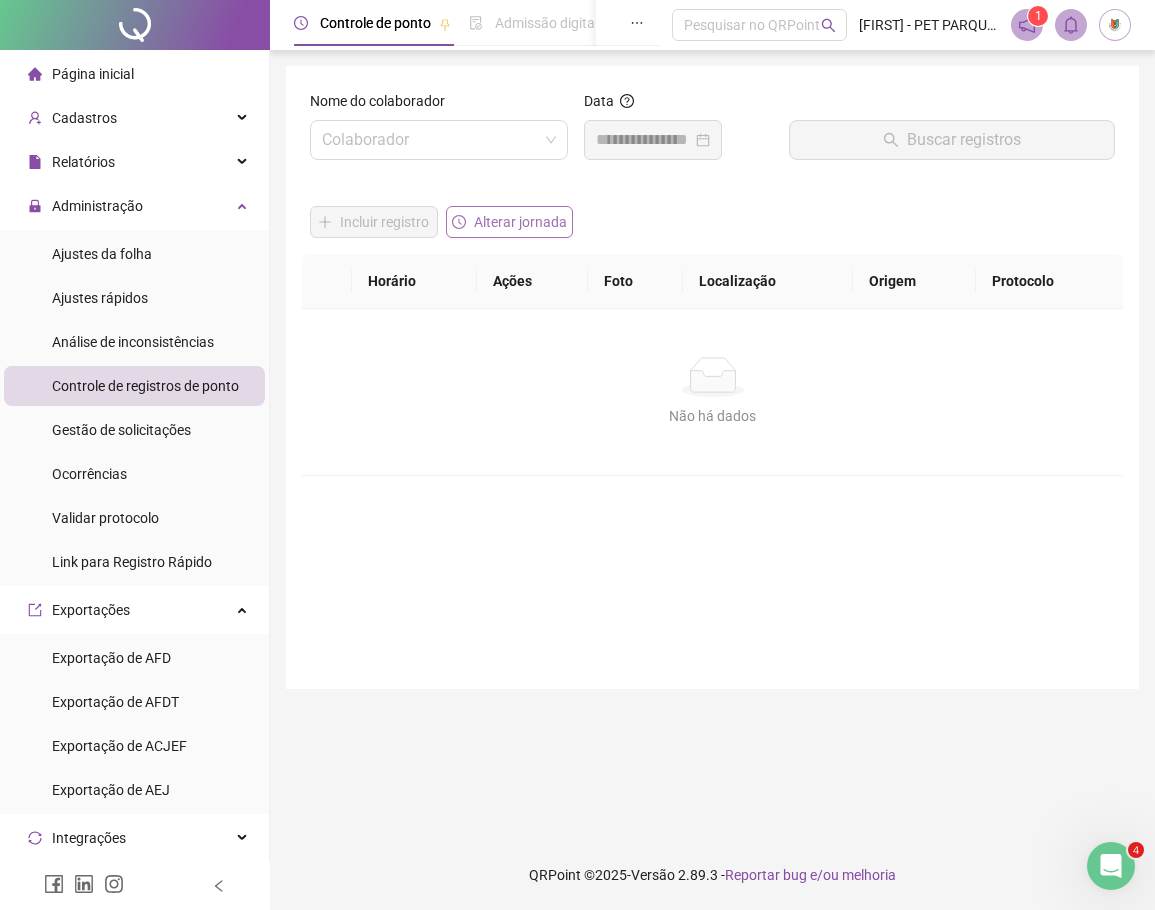 click on "Alterar jornada" at bounding box center (520, 222) 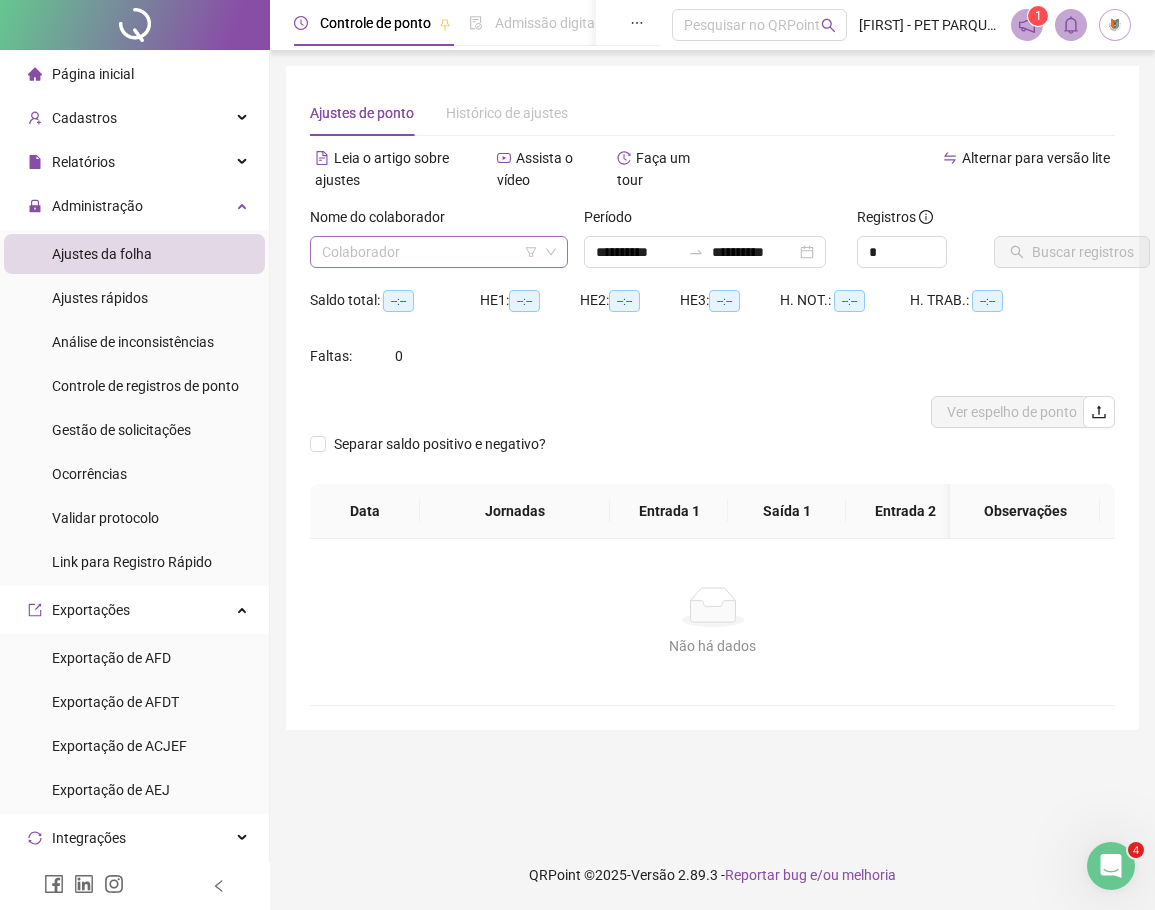 click at bounding box center [430, 252] 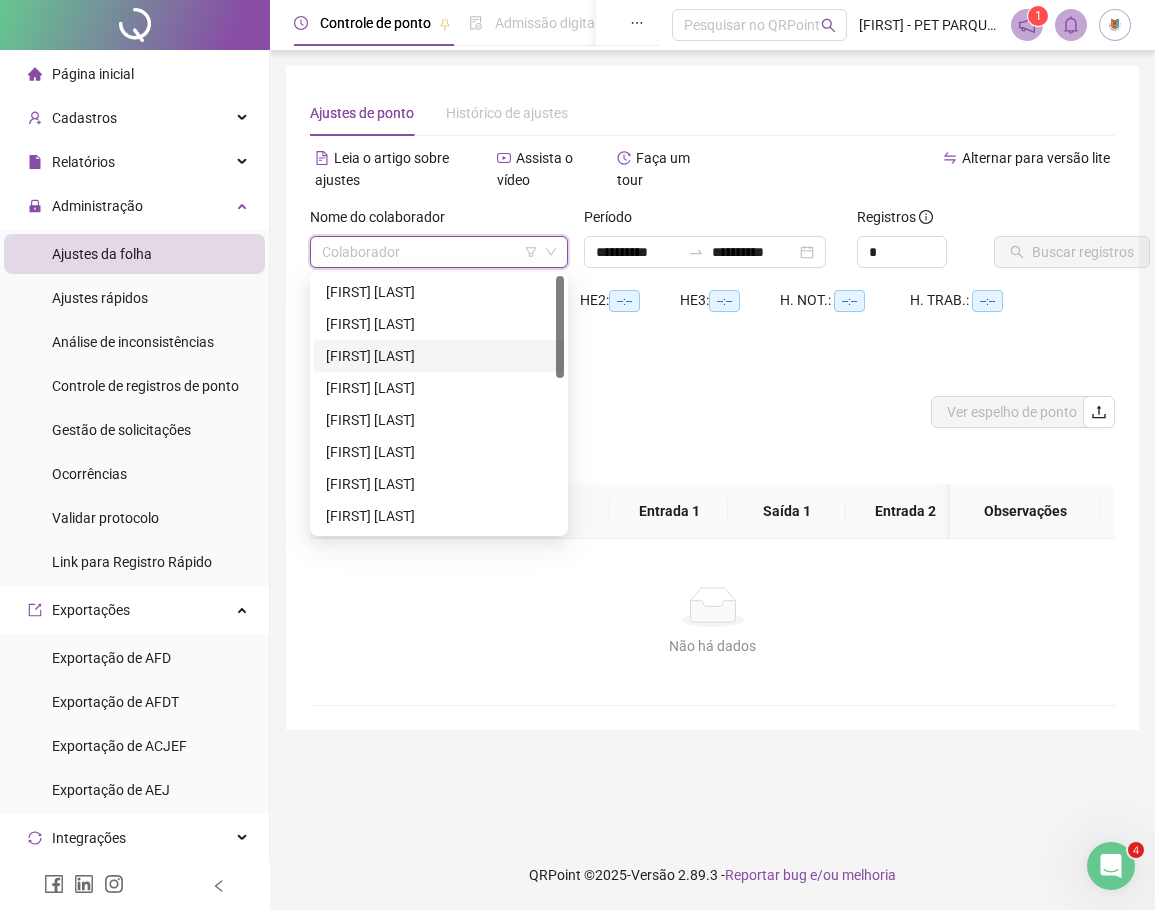 click on "[FIRST] [LAST]" at bounding box center [439, 356] 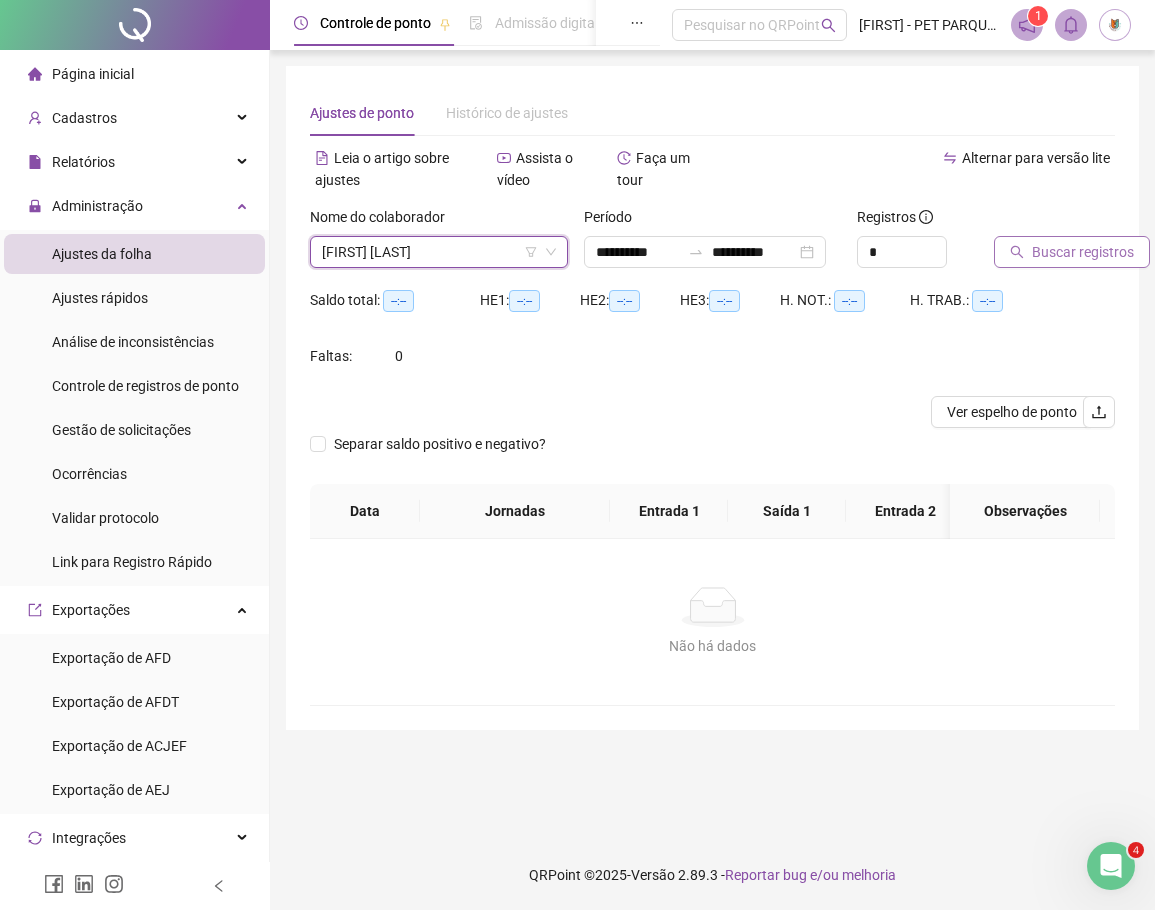 click on "Buscar registros" at bounding box center (1083, 252) 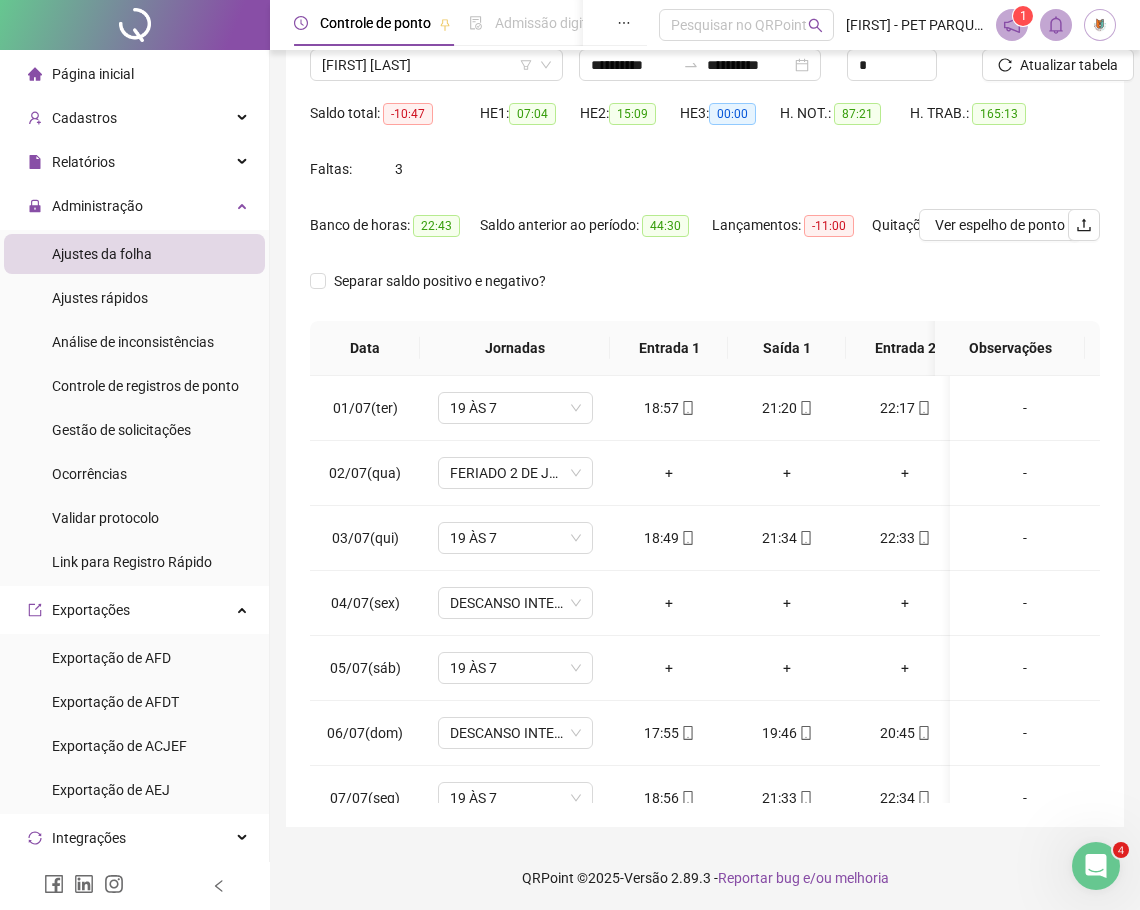 scroll, scrollTop: 190, scrollLeft: 0, axis: vertical 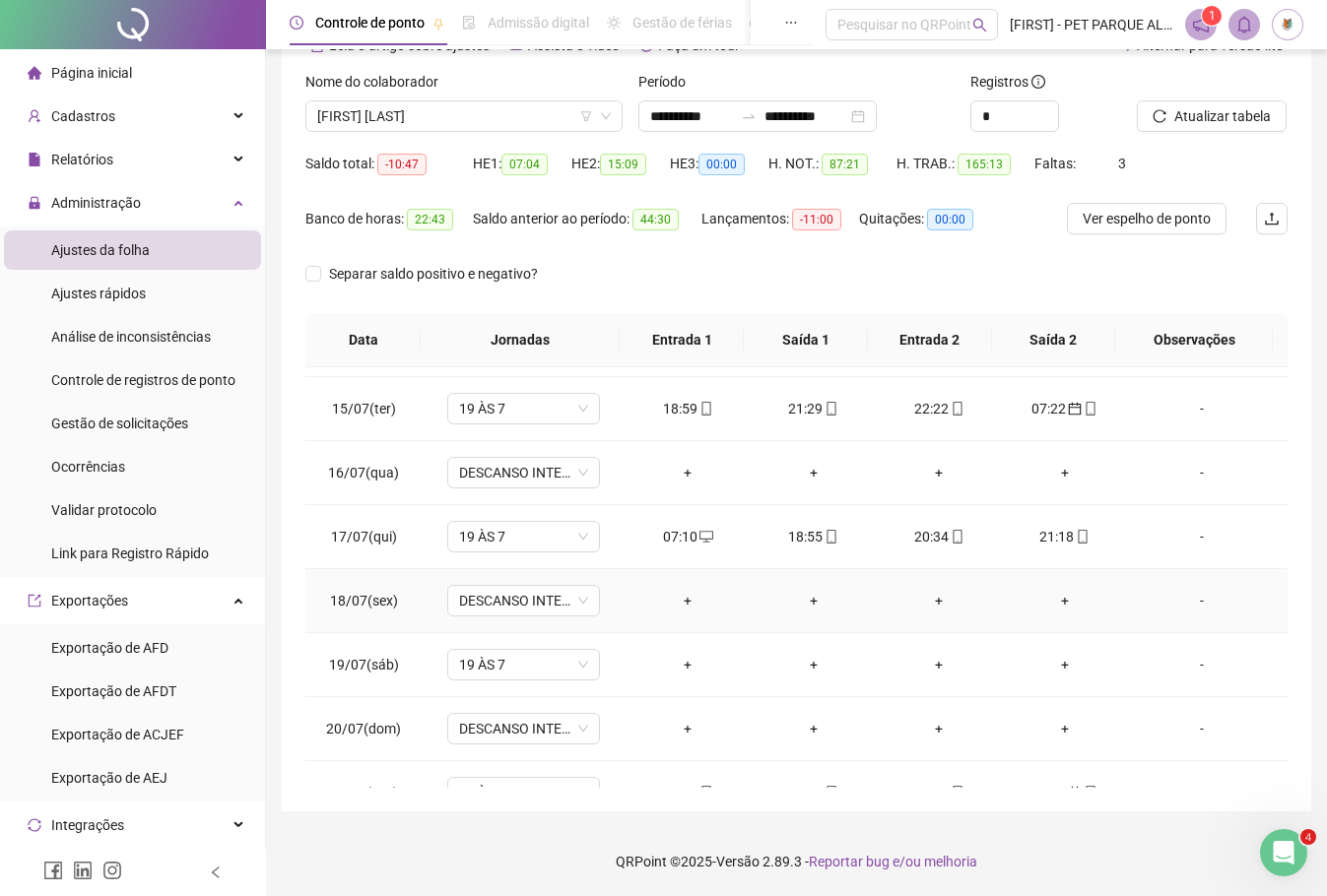 click on "+" at bounding box center (688, 601) 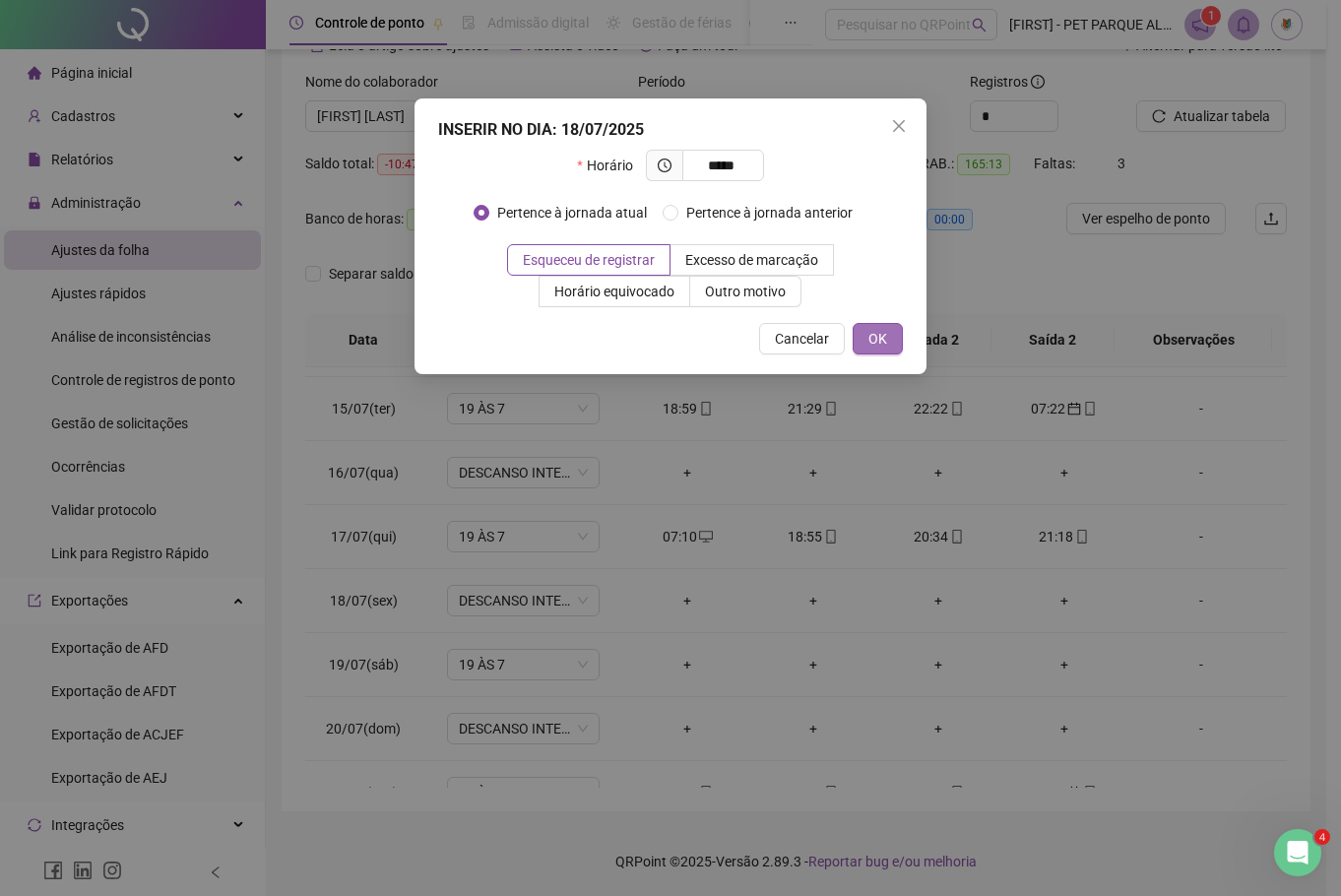 type on "*****" 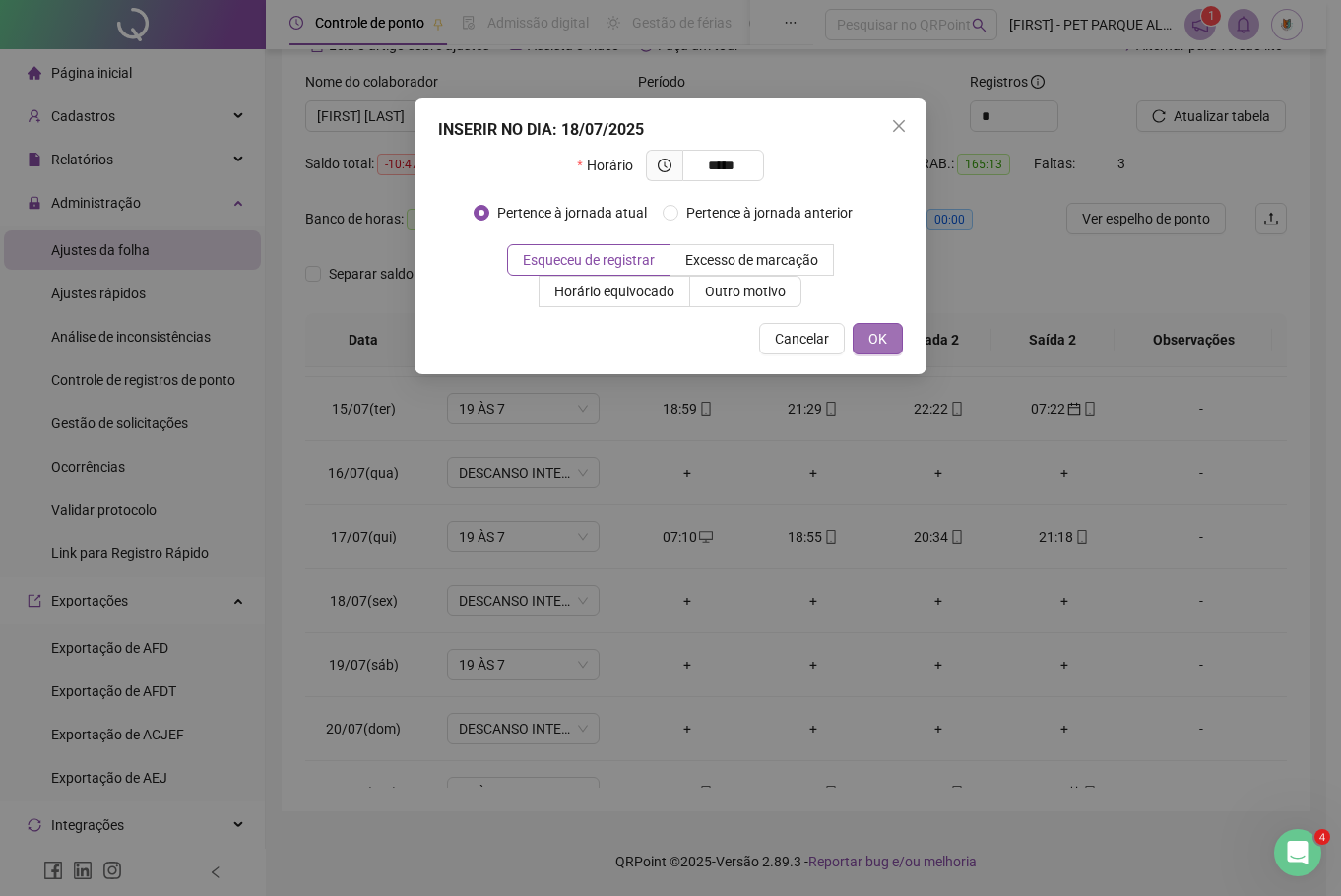 click on "OK" at bounding box center [877, 339] 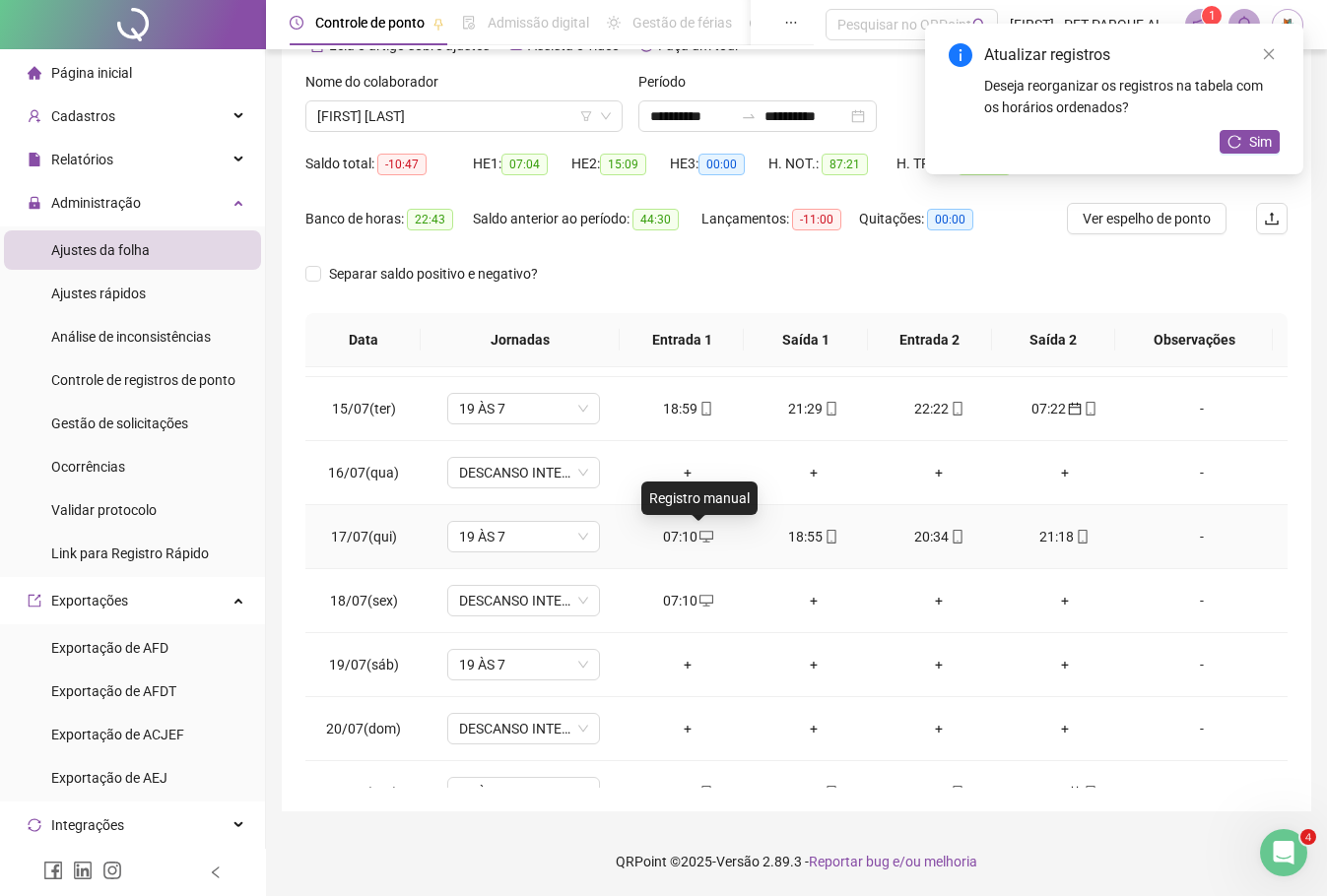 click 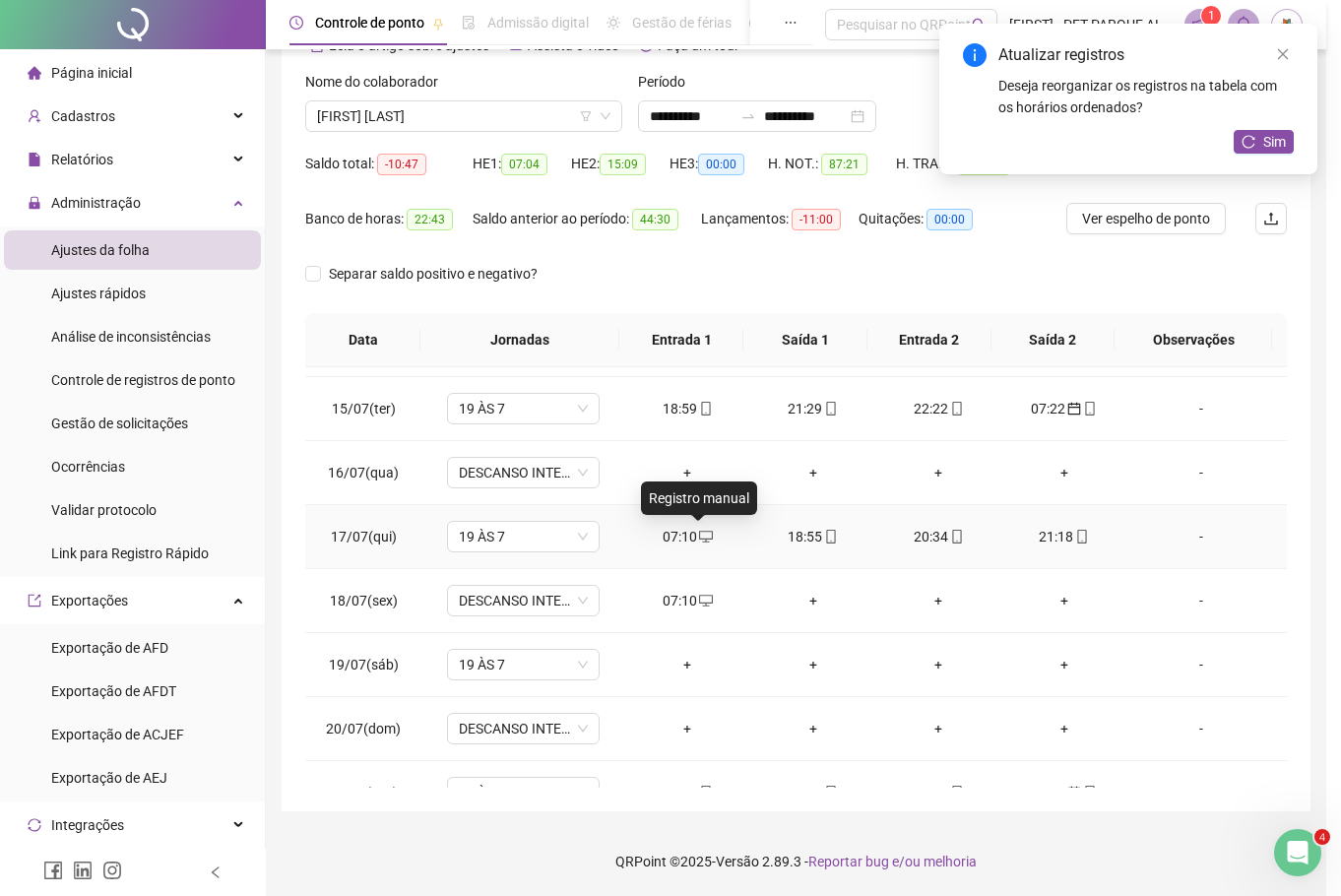 type on "**********" 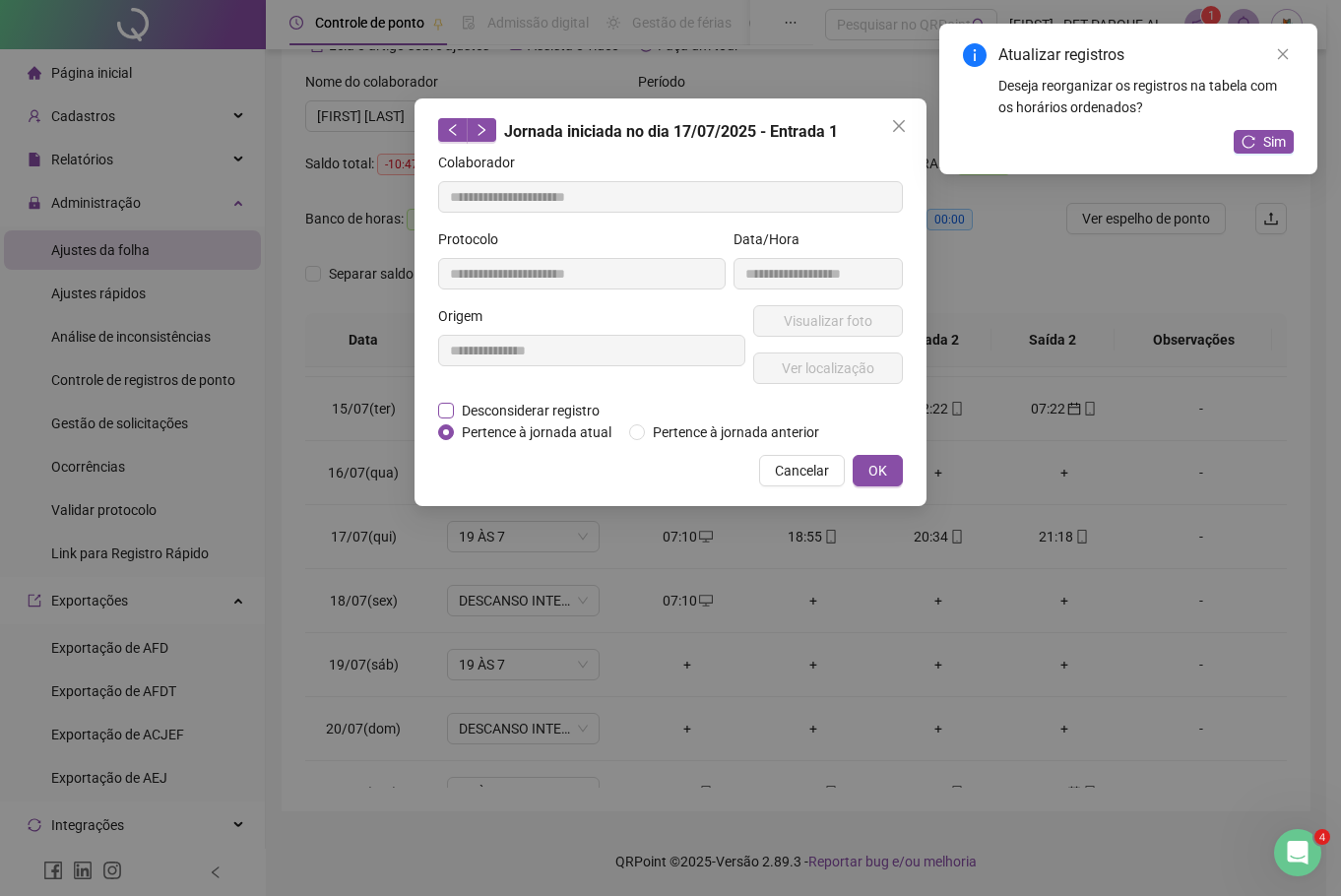 click on "Desconsiderar registro" at bounding box center [531, 411] 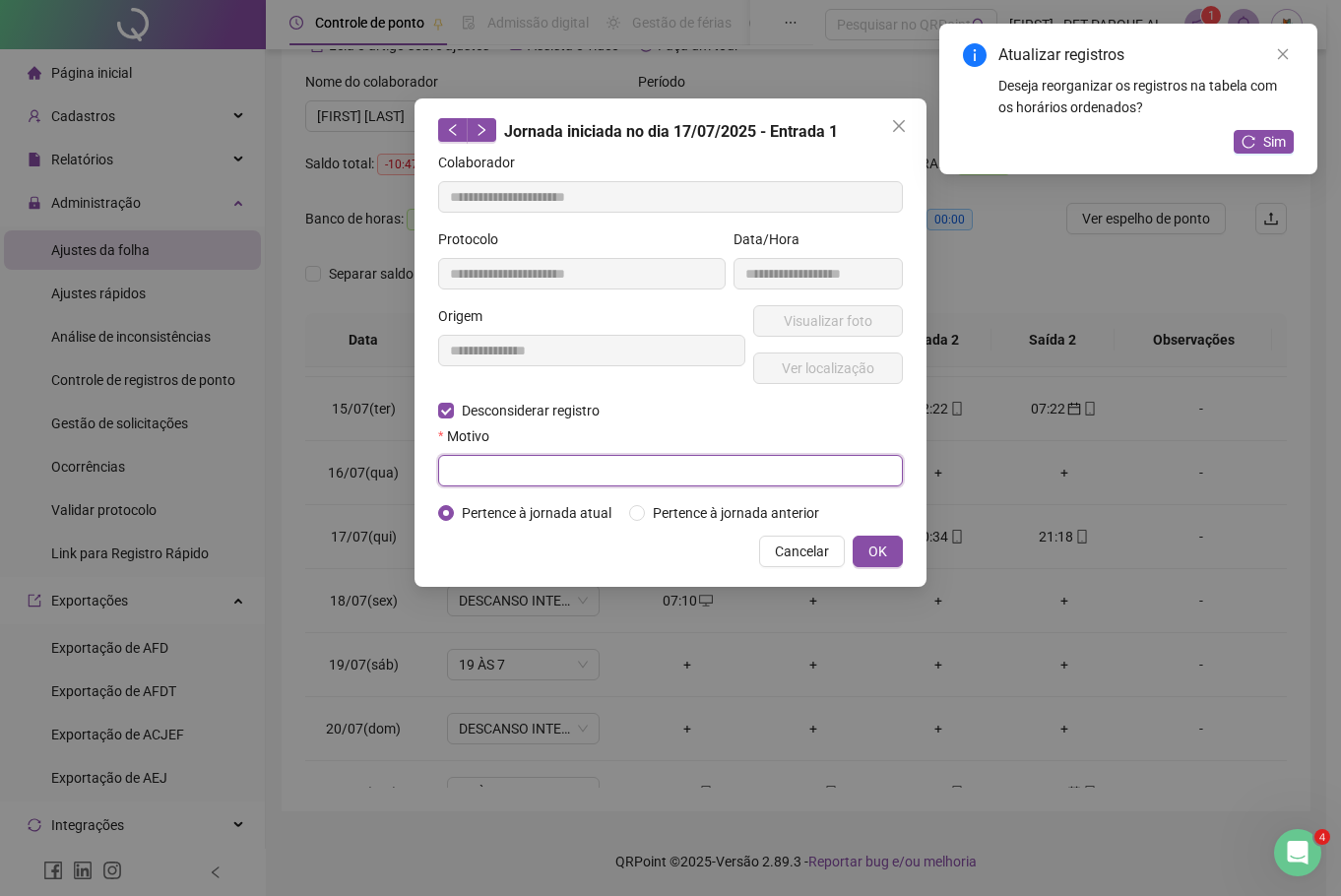 click at bounding box center (670, 471) 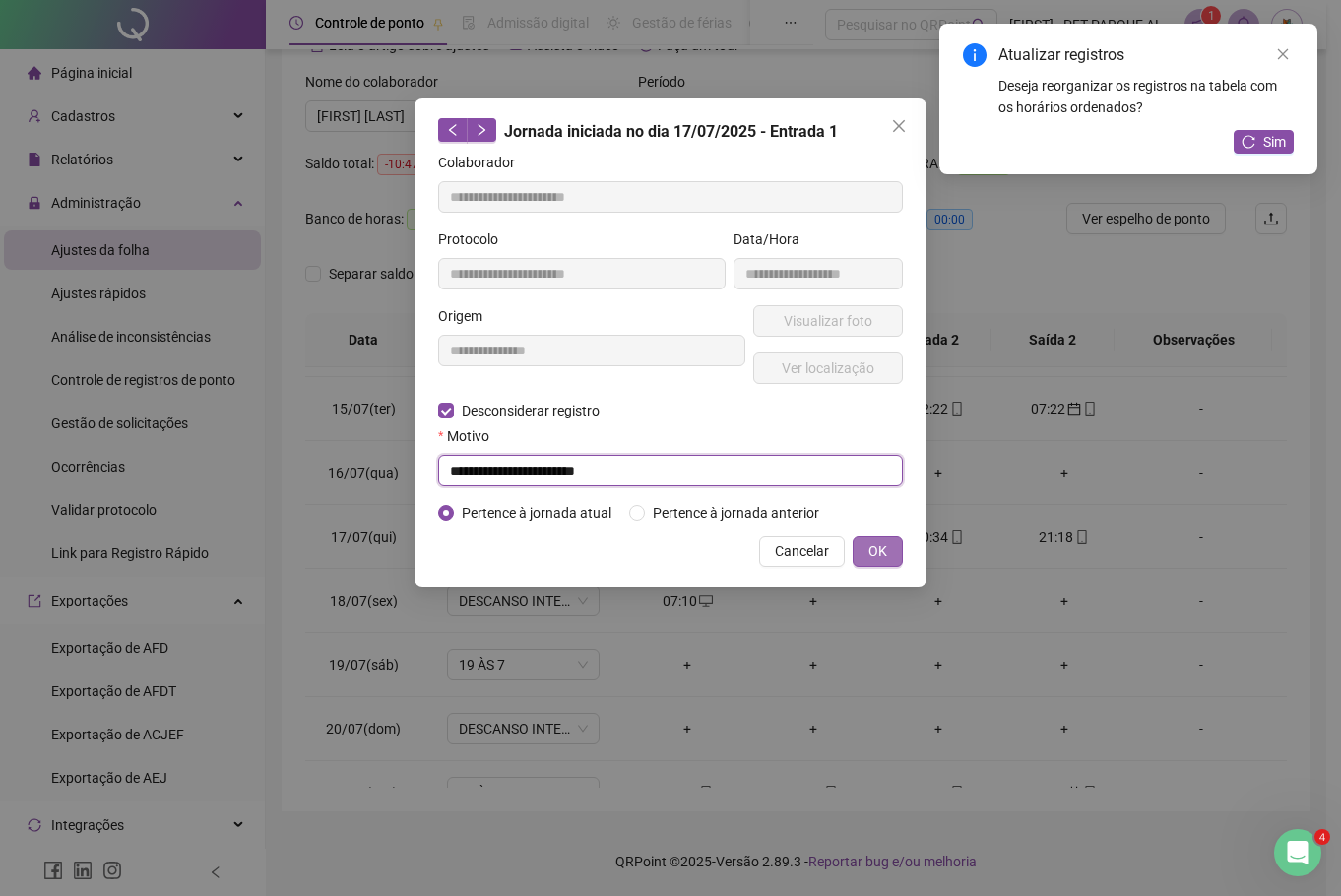 type on "**********" 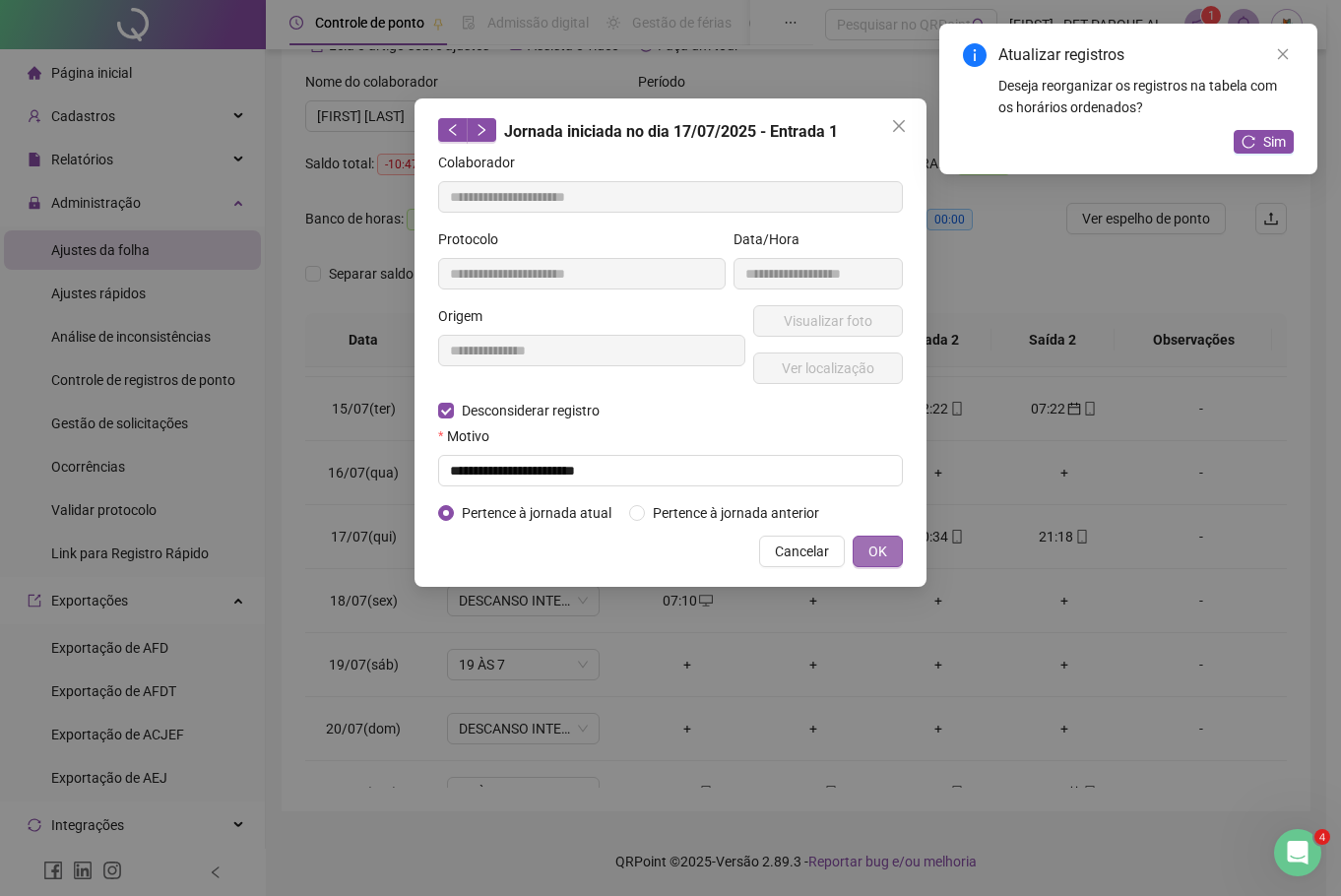 click on "OK" at bounding box center (877, 551) 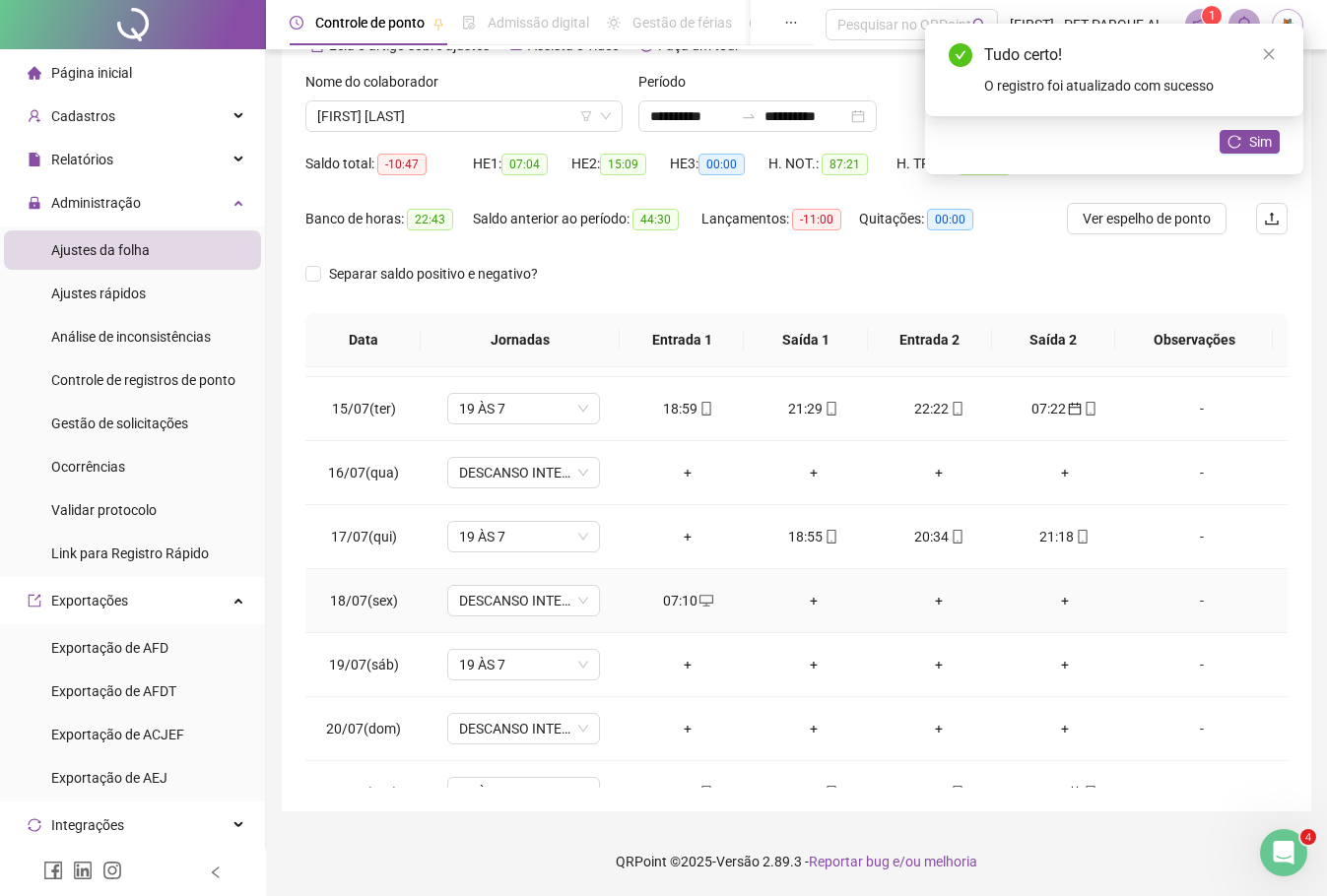 click 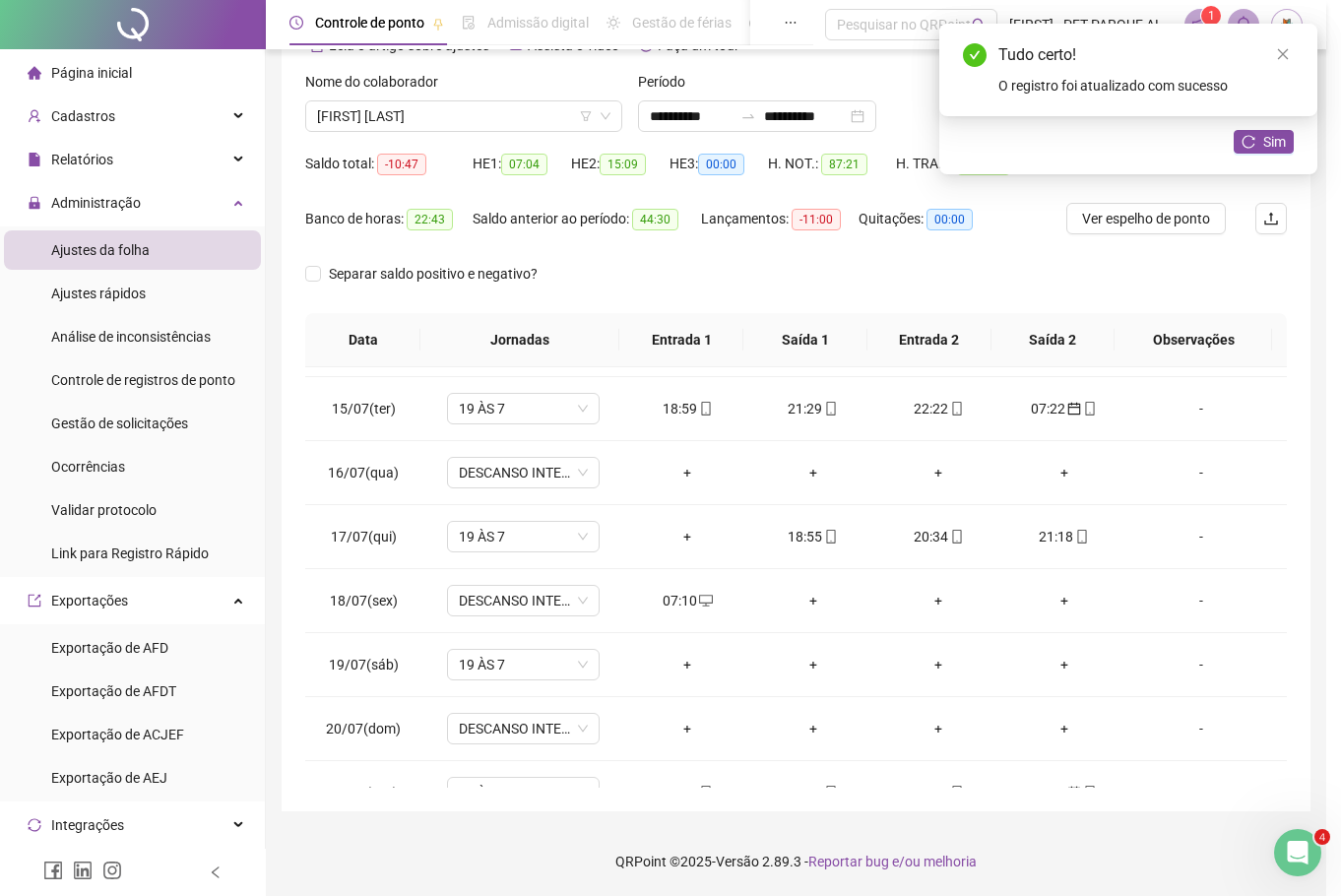 type on "**********" 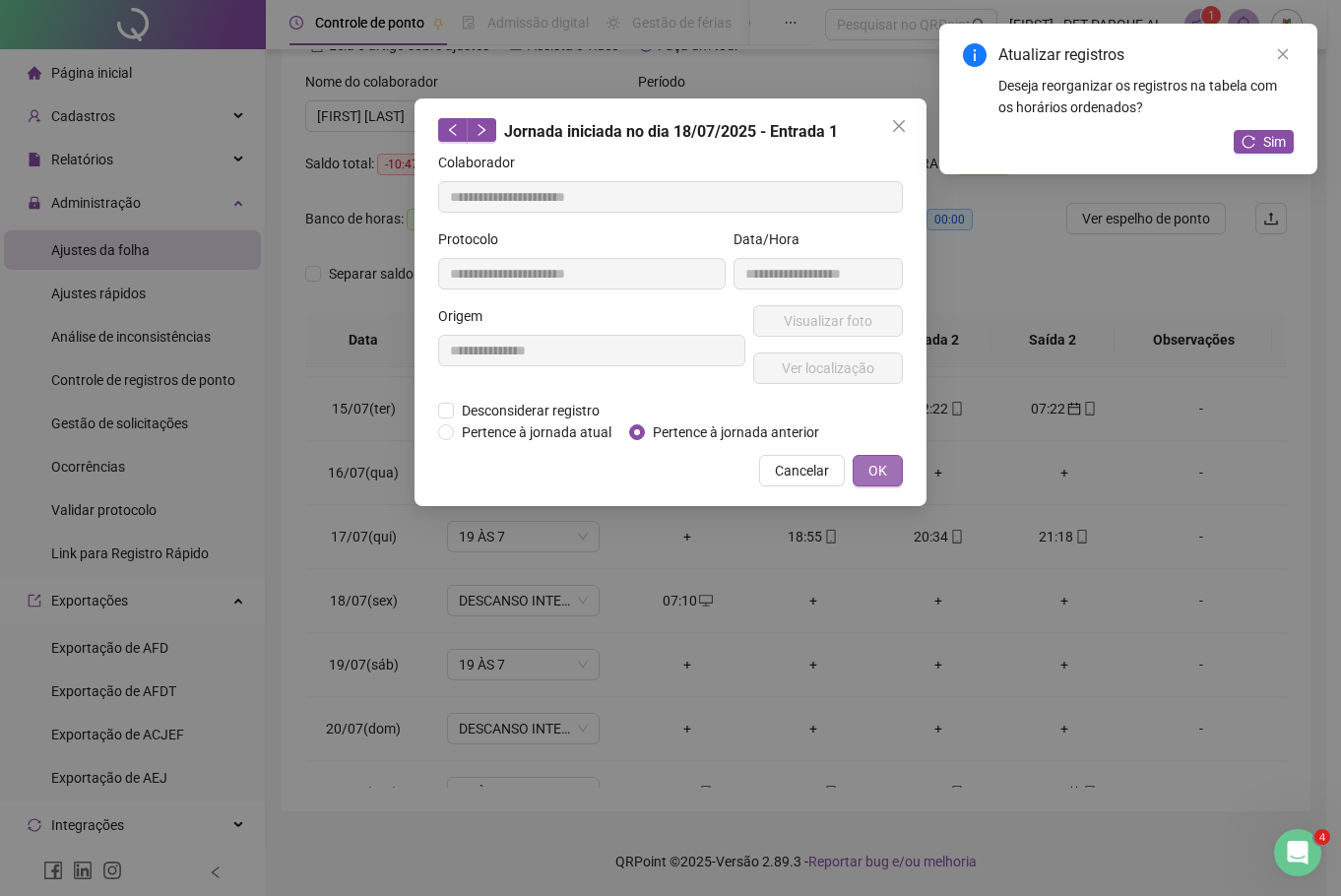 click on "OK" at bounding box center [877, 471] 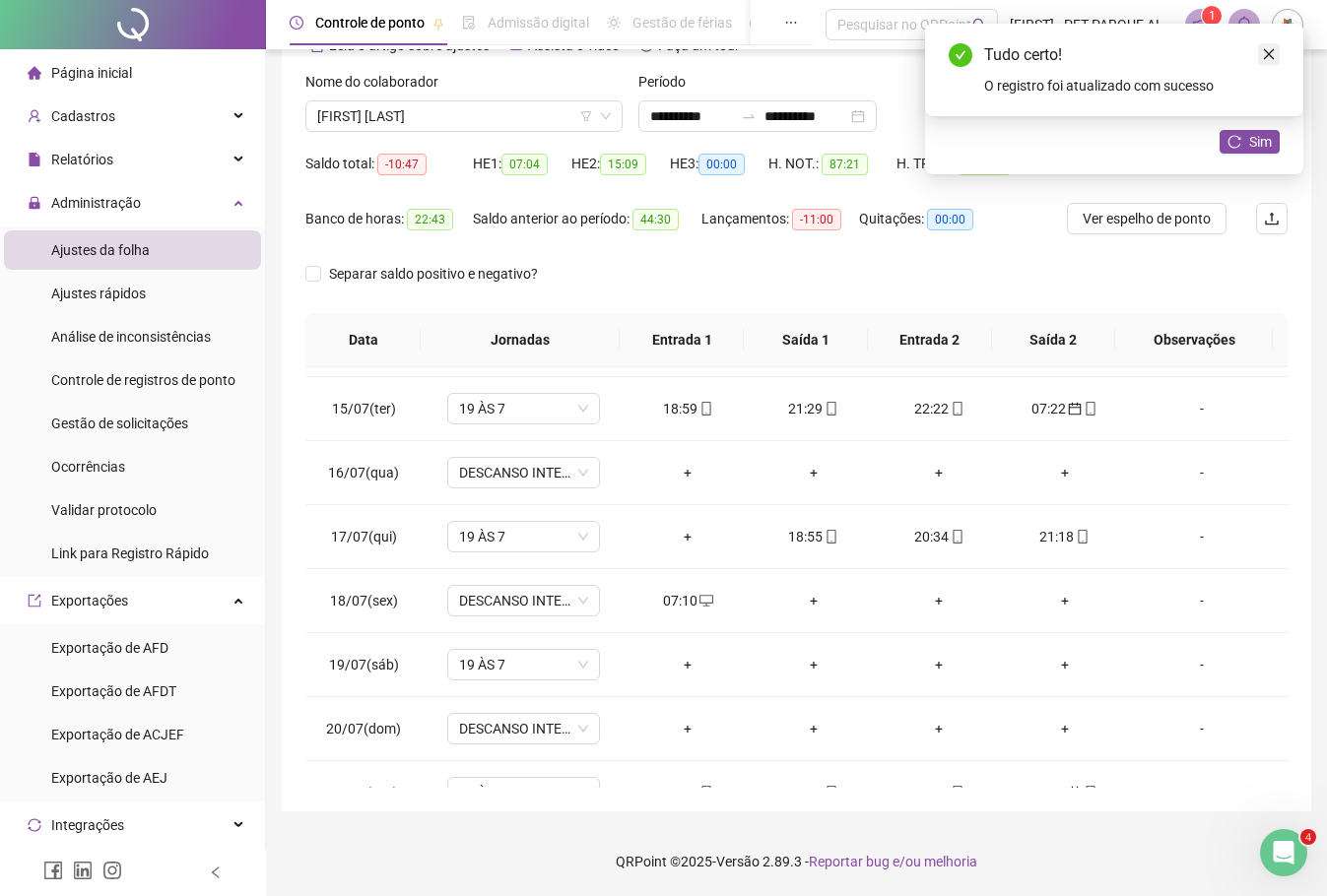 click 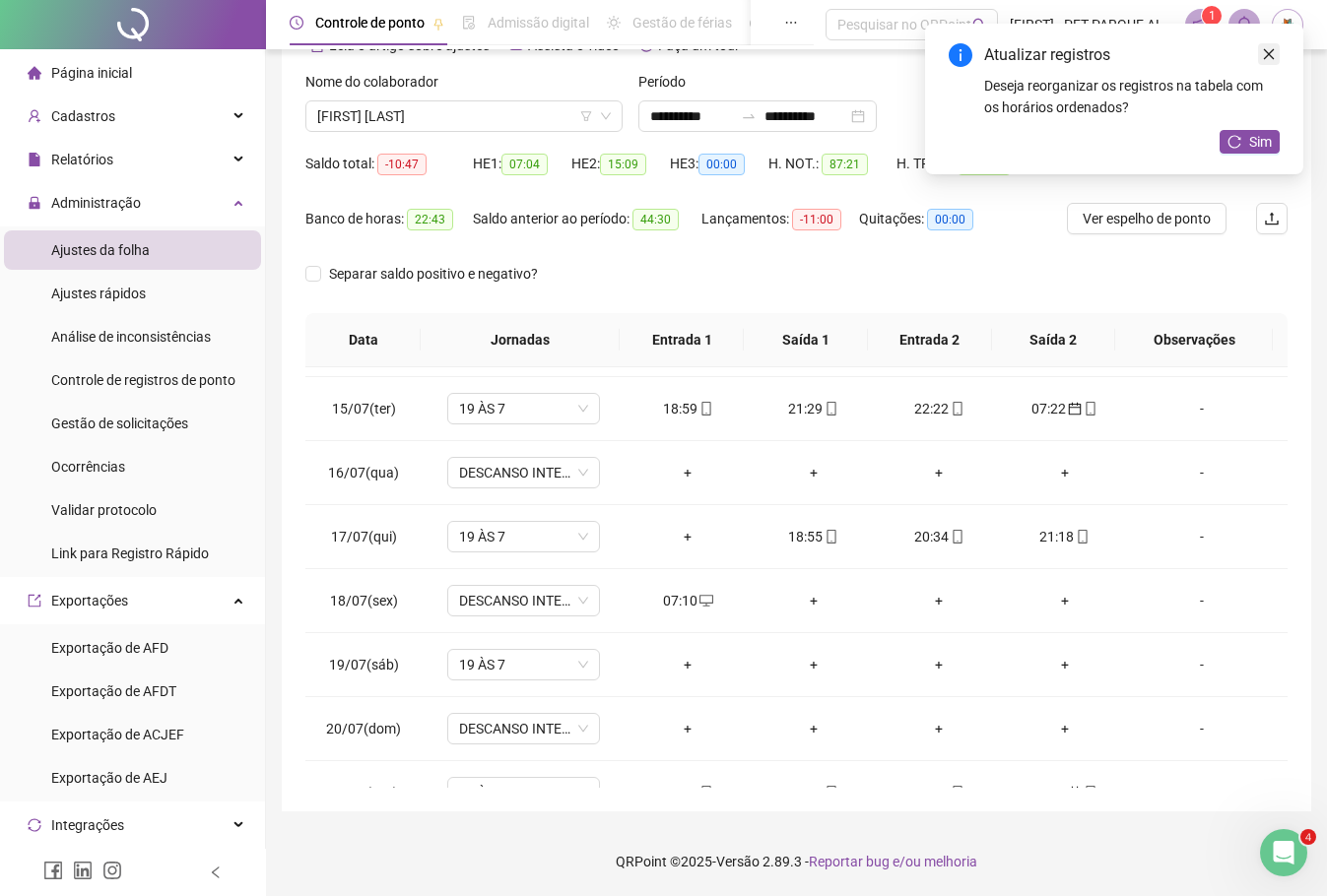 click at bounding box center (1269, 54) 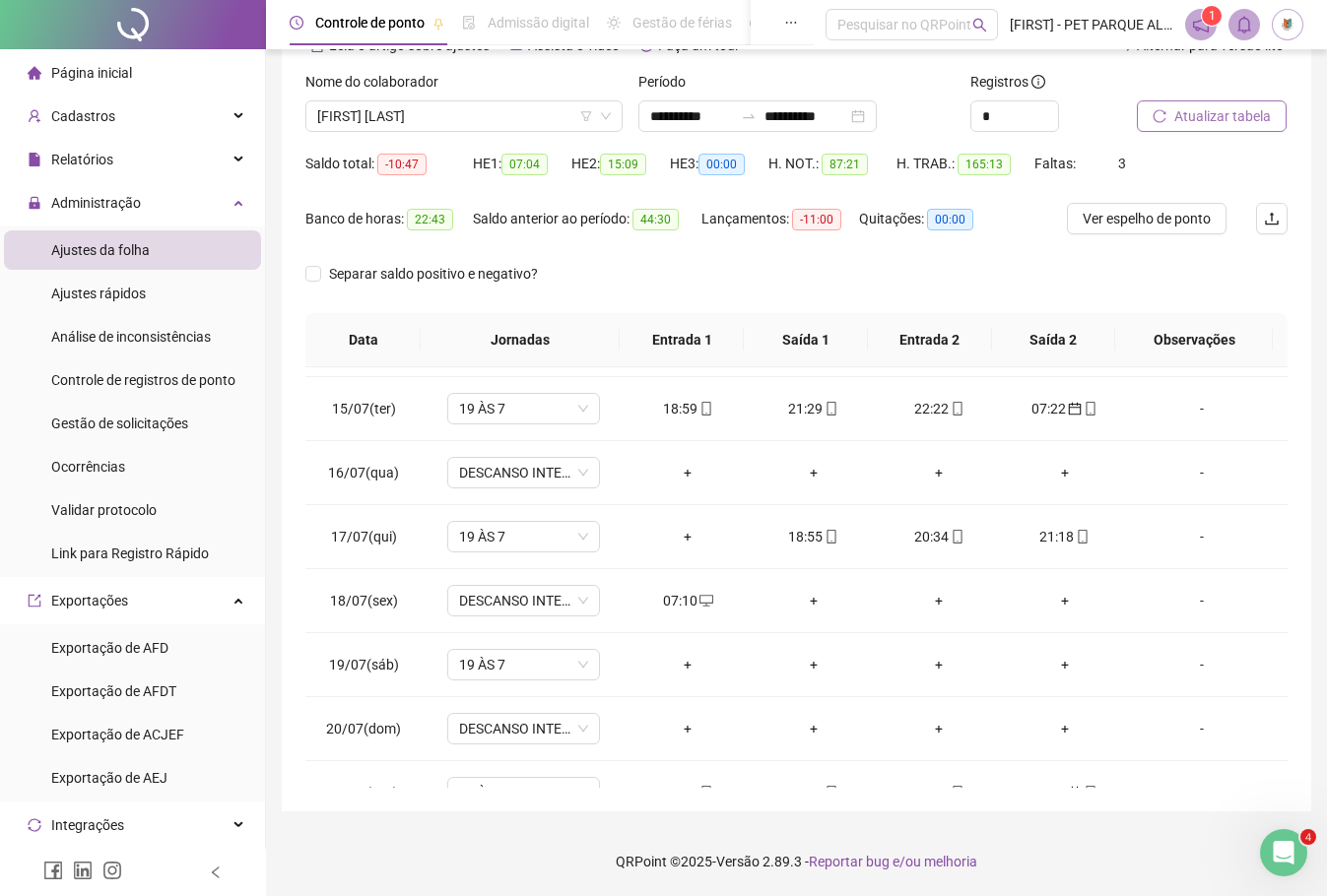 click on "Atualizar tabela" at bounding box center (1223, 116) 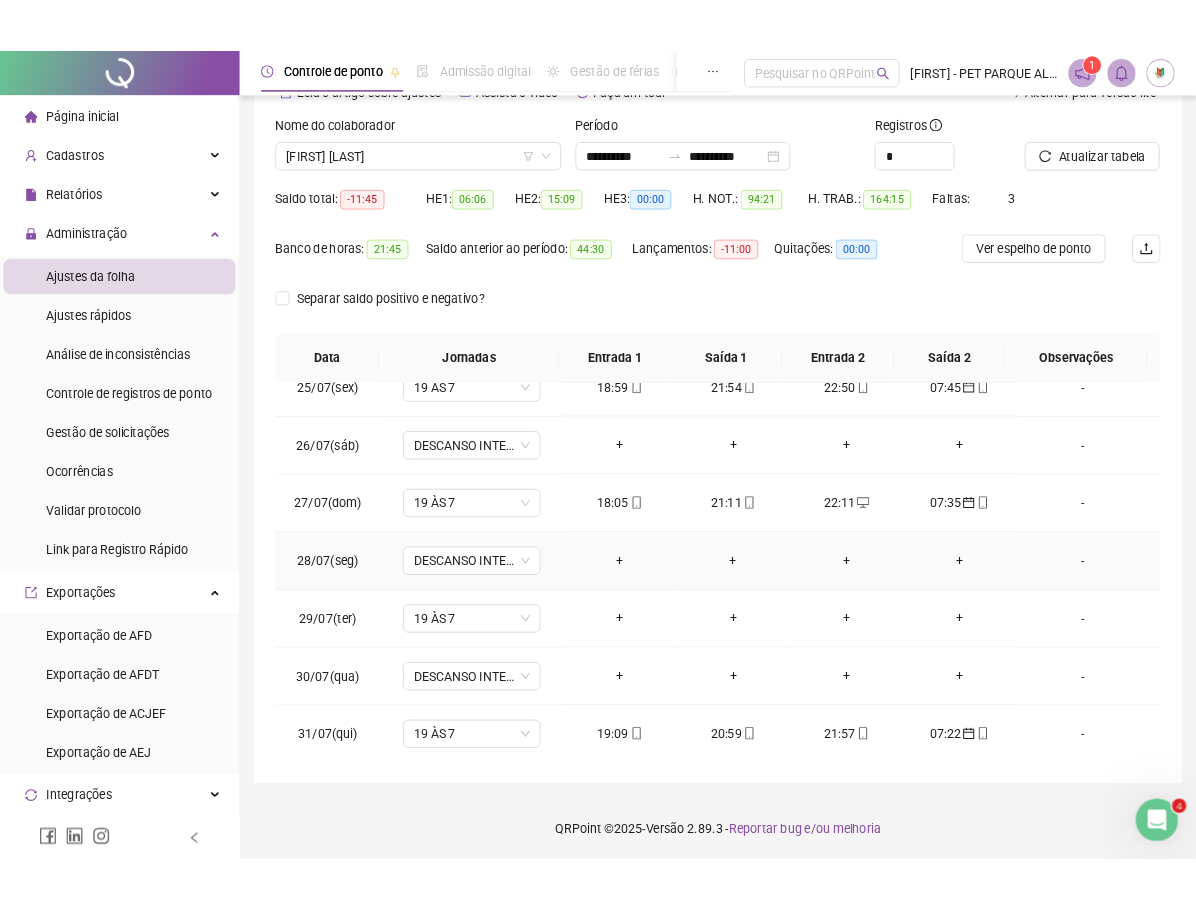 scroll, scrollTop: 1588, scrollLeft: 0, axis: vertical 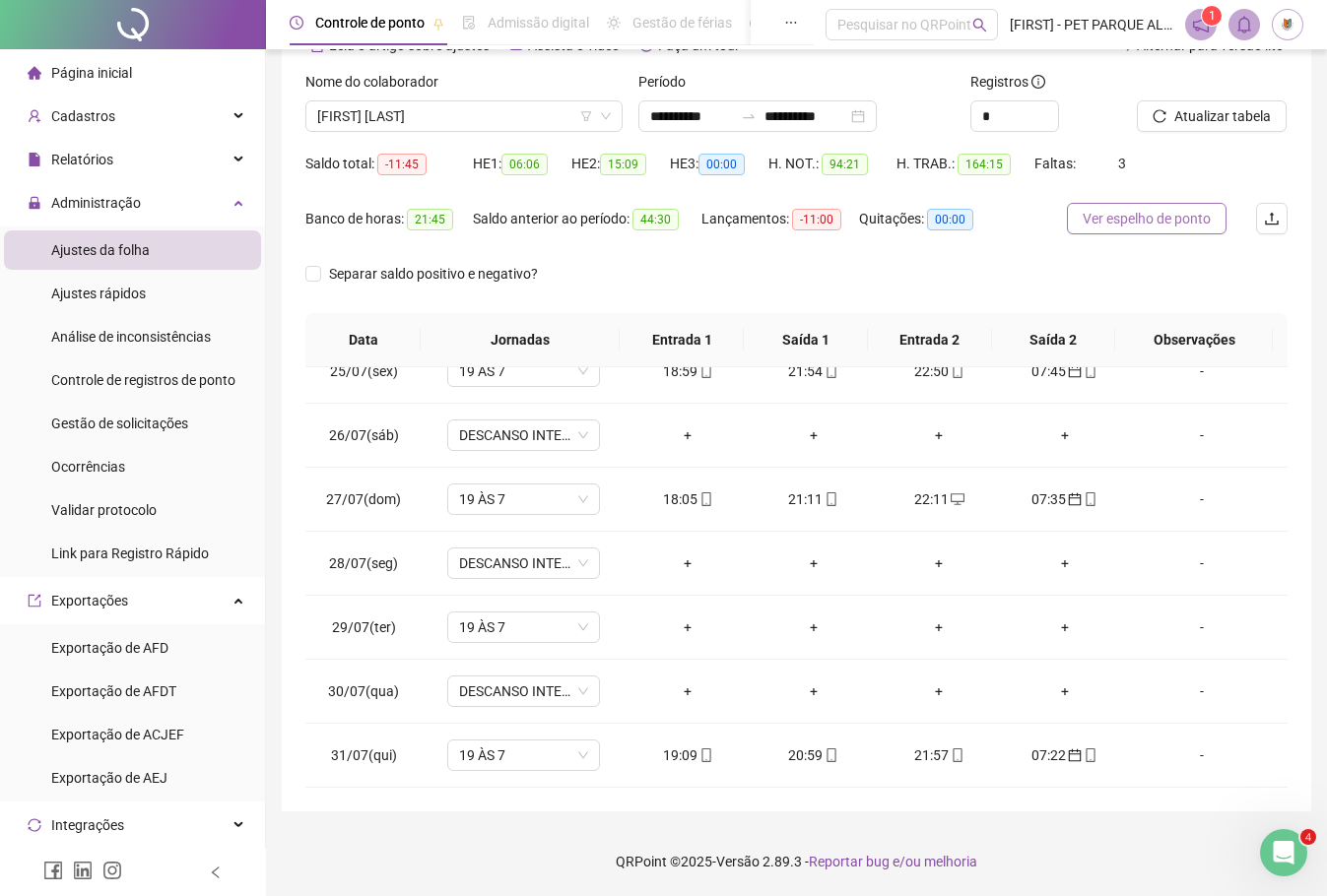 click on "Ver espelho de ponto" at bounding box center (1147, 219) 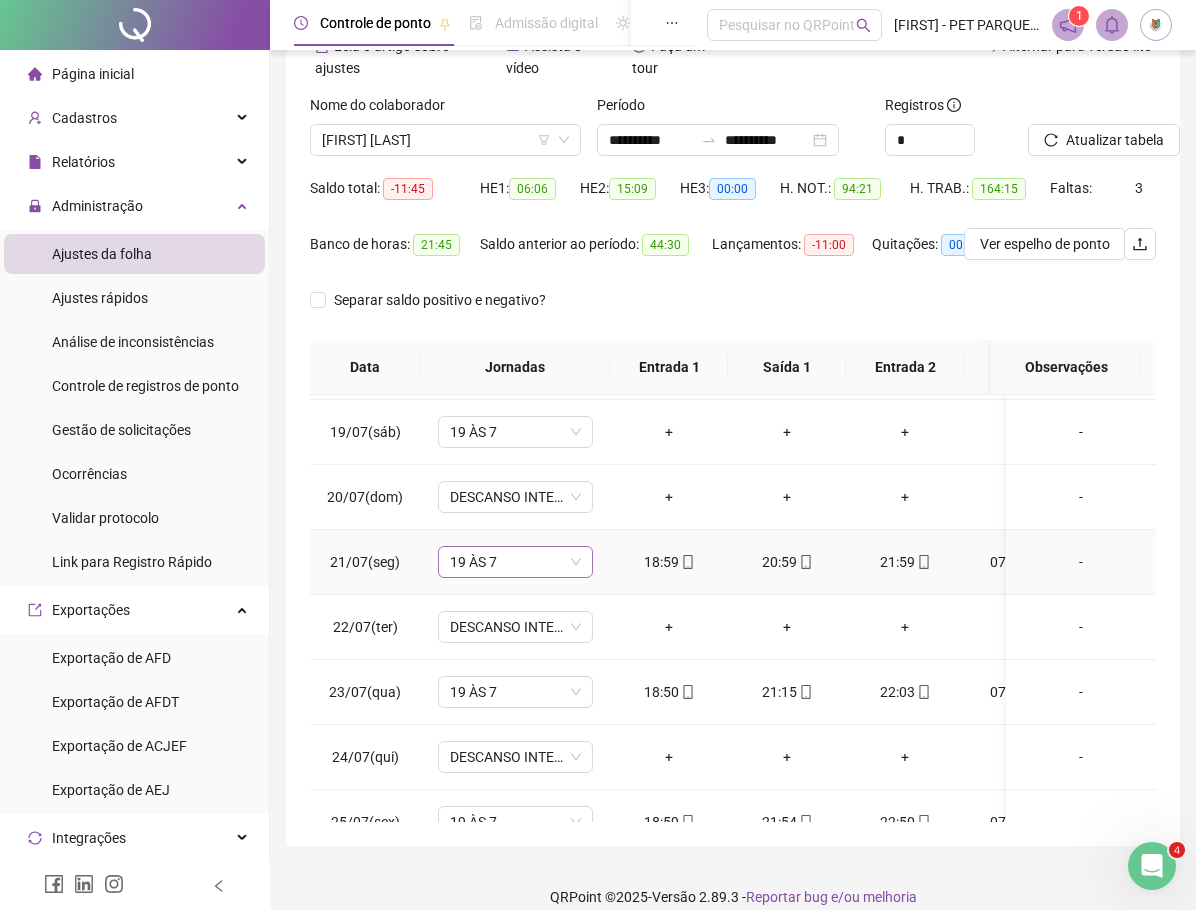 scroll, scrollTop: 1088, scrollLeft: 0, axis: vertical 